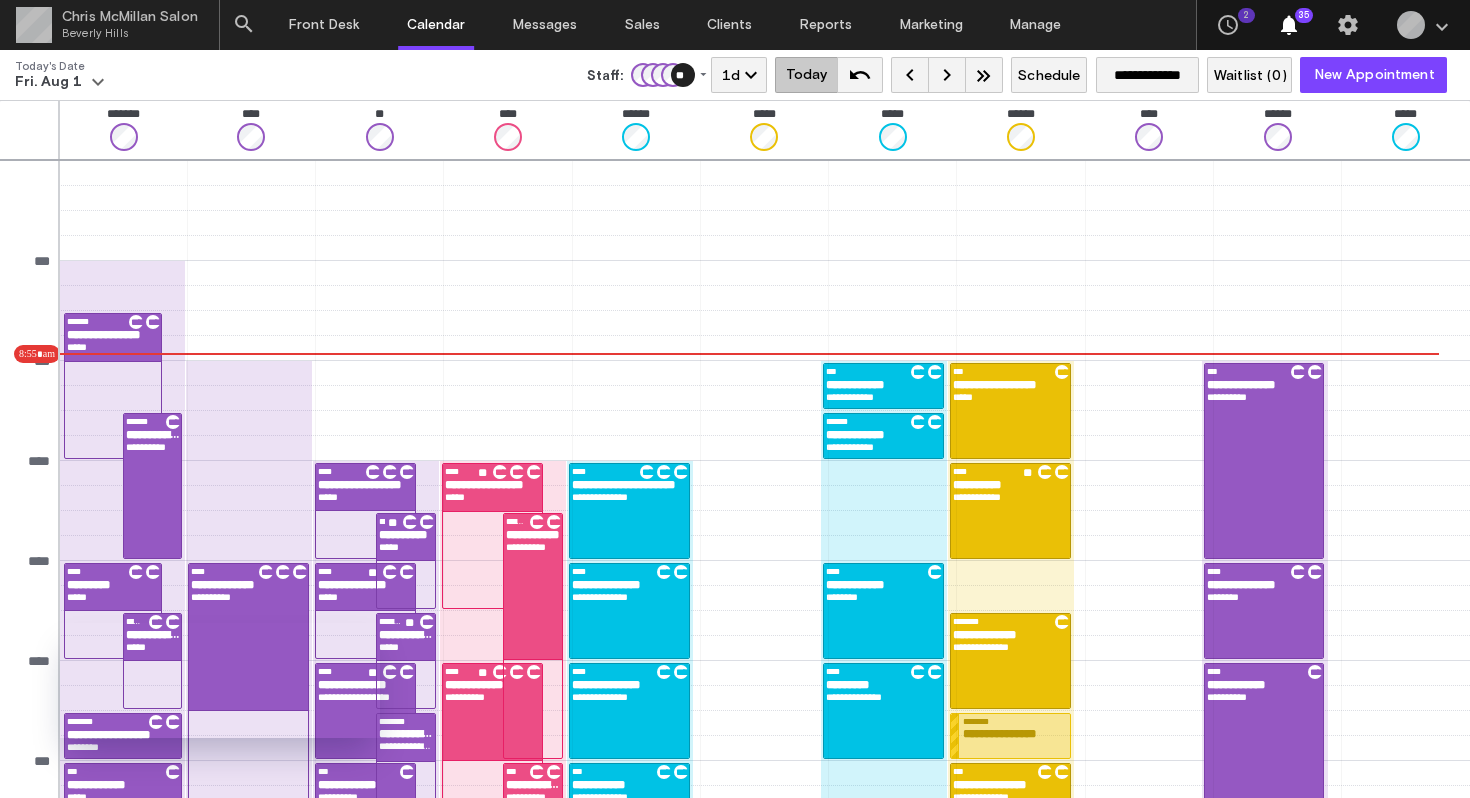 scroll, scrollTop: 0, scrollLeft: 0, axis: both 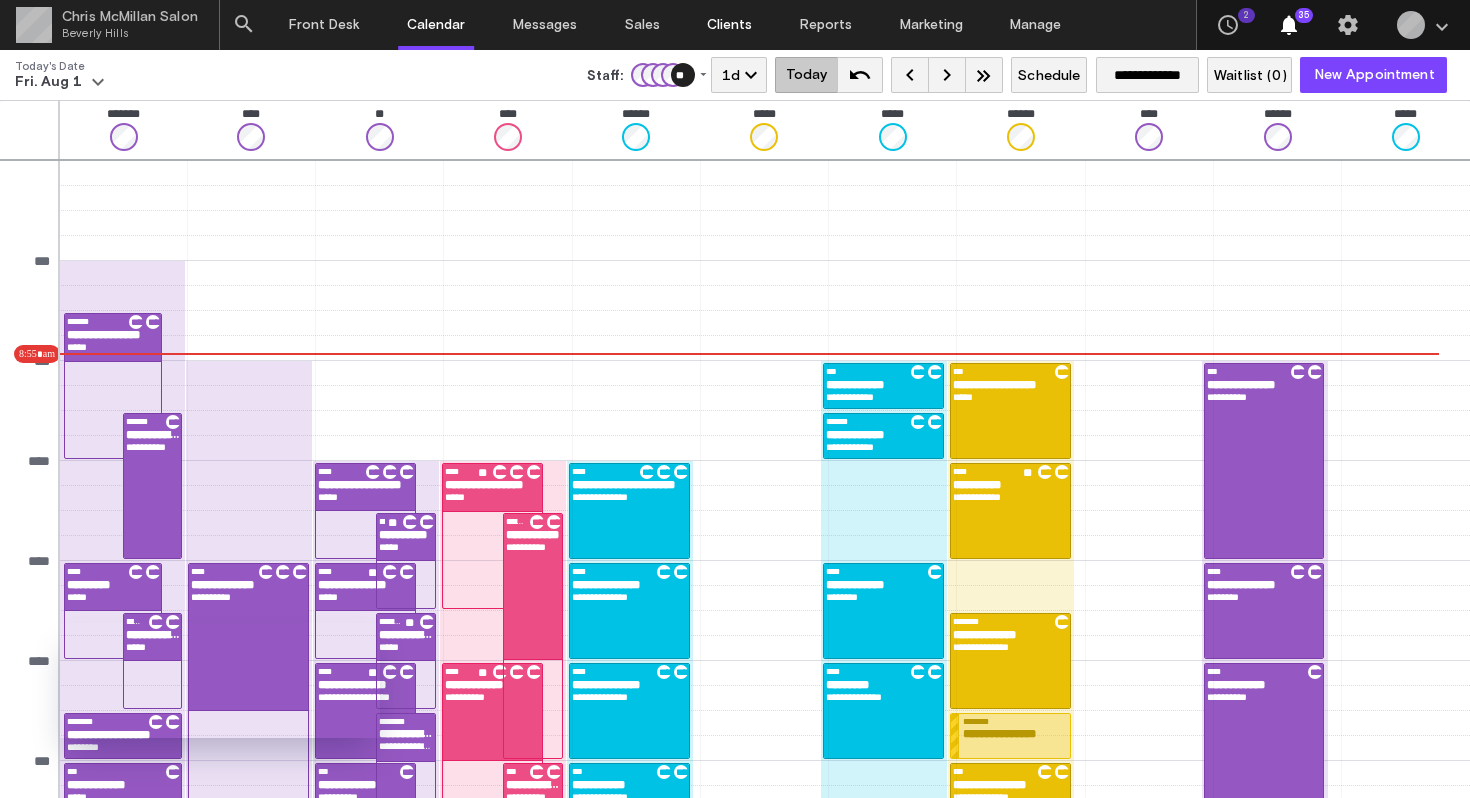 click on "Clients" at bounding box center [729, 25] 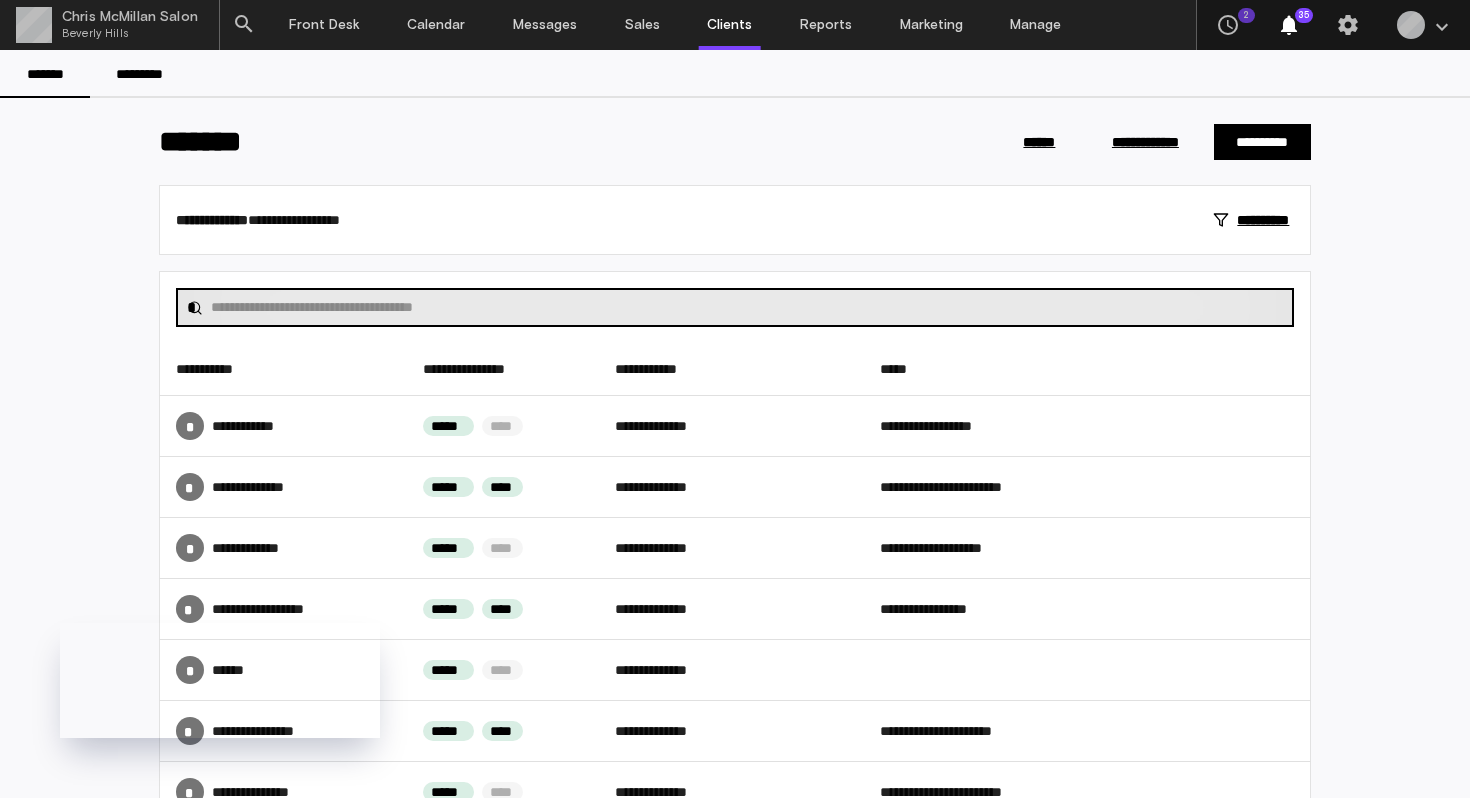 click at bounding box center [747, 307] 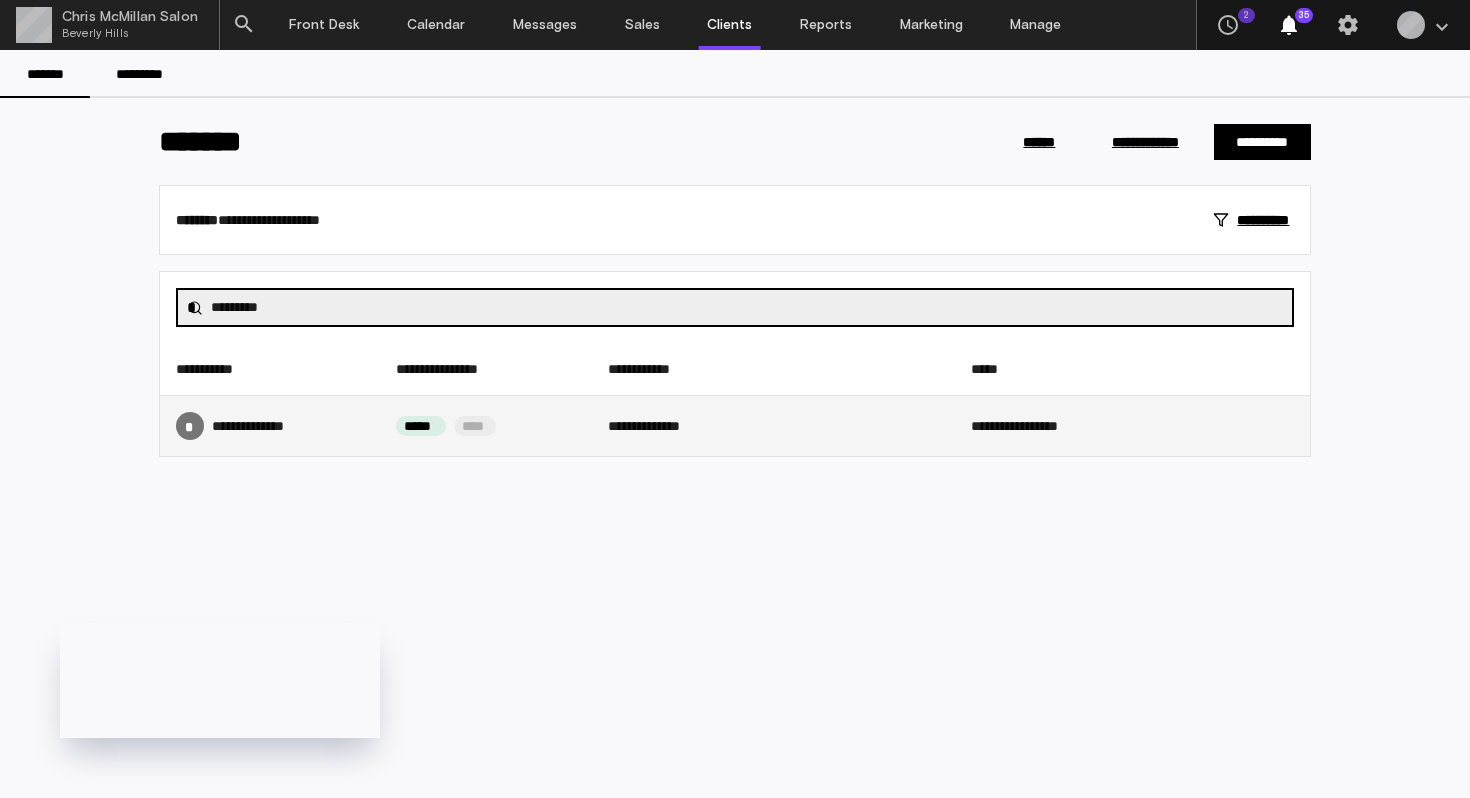 type on "*********" 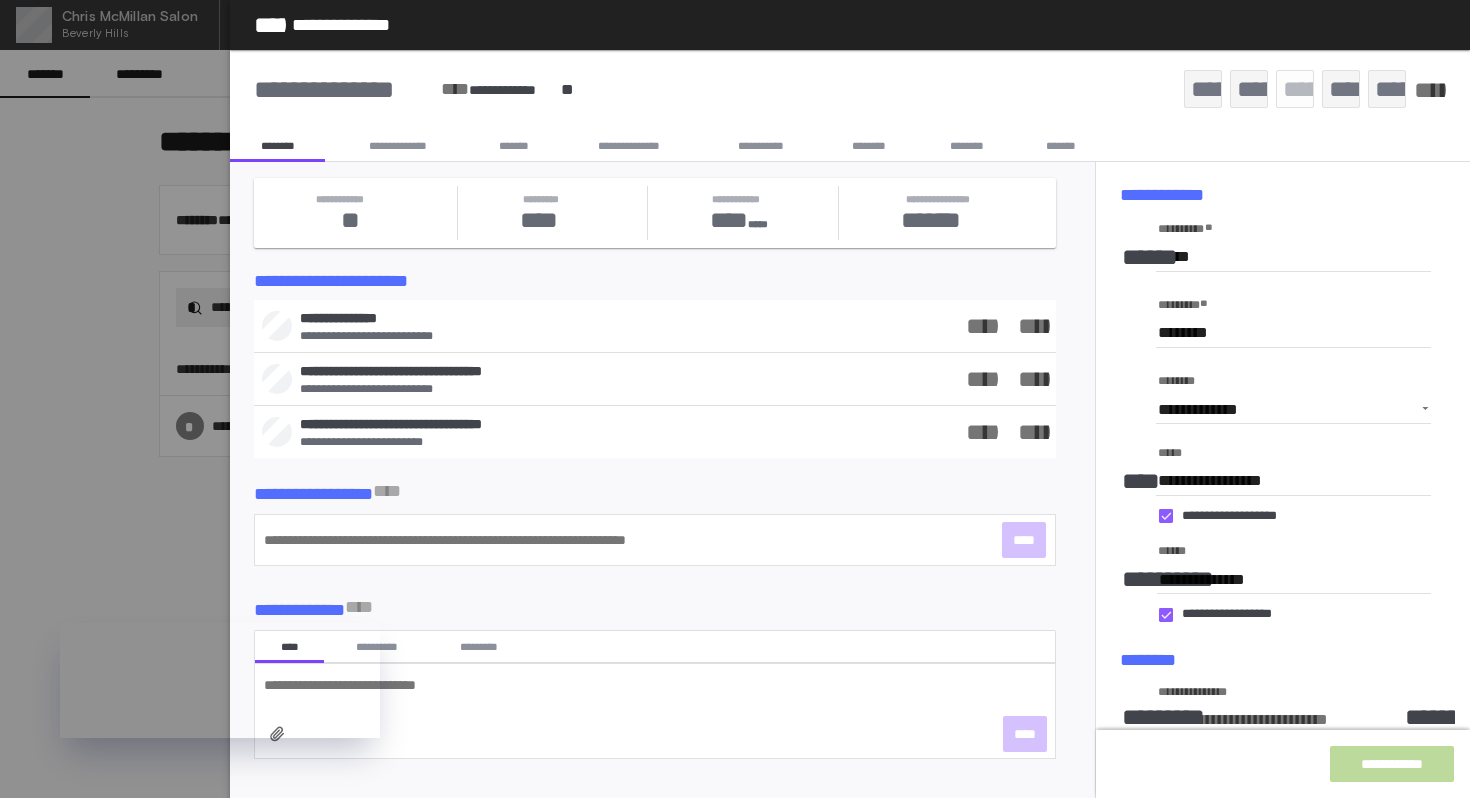 click on "*******" at bounding box center (513, 146) 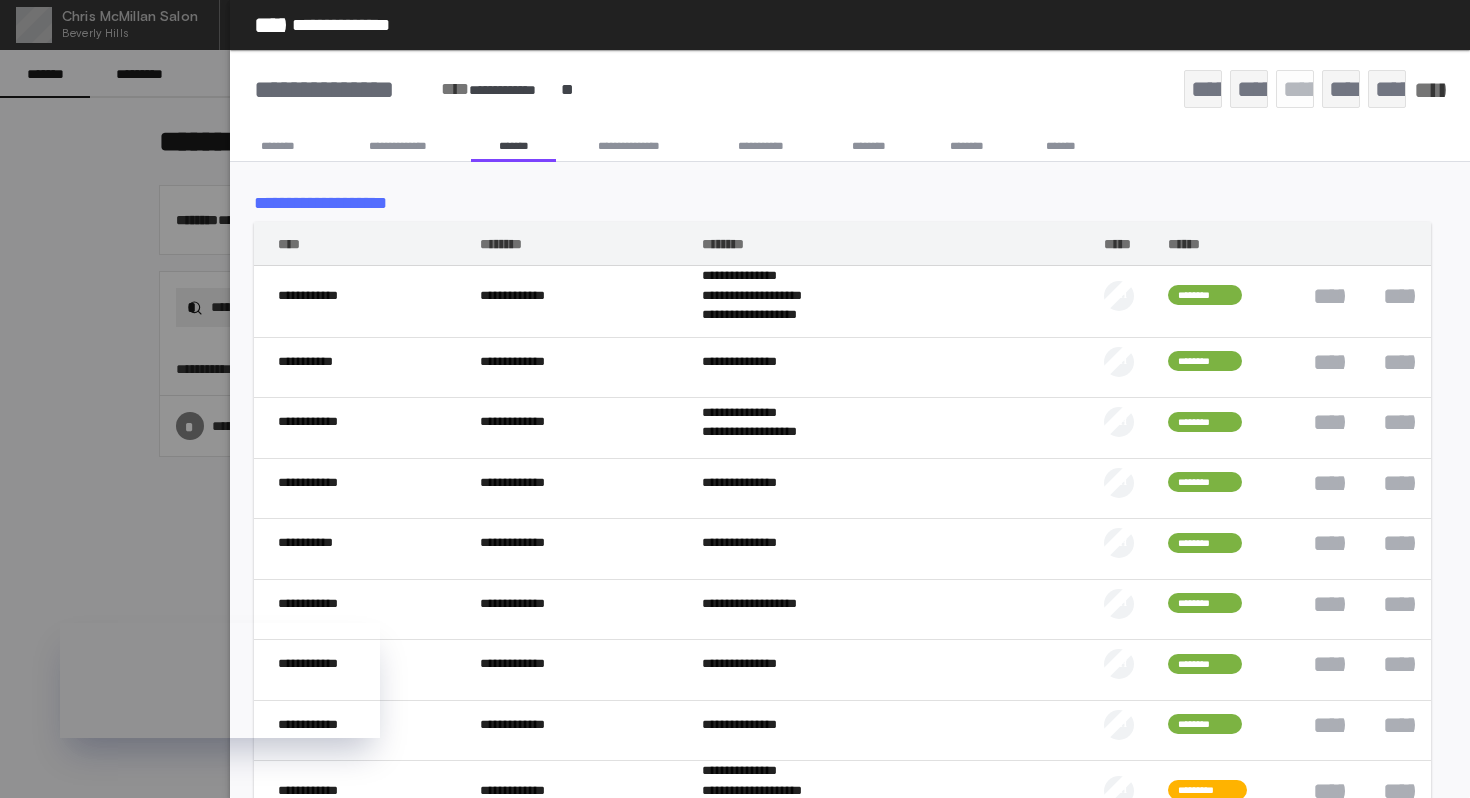 click on "**********" at bounding box center (1325, 296) 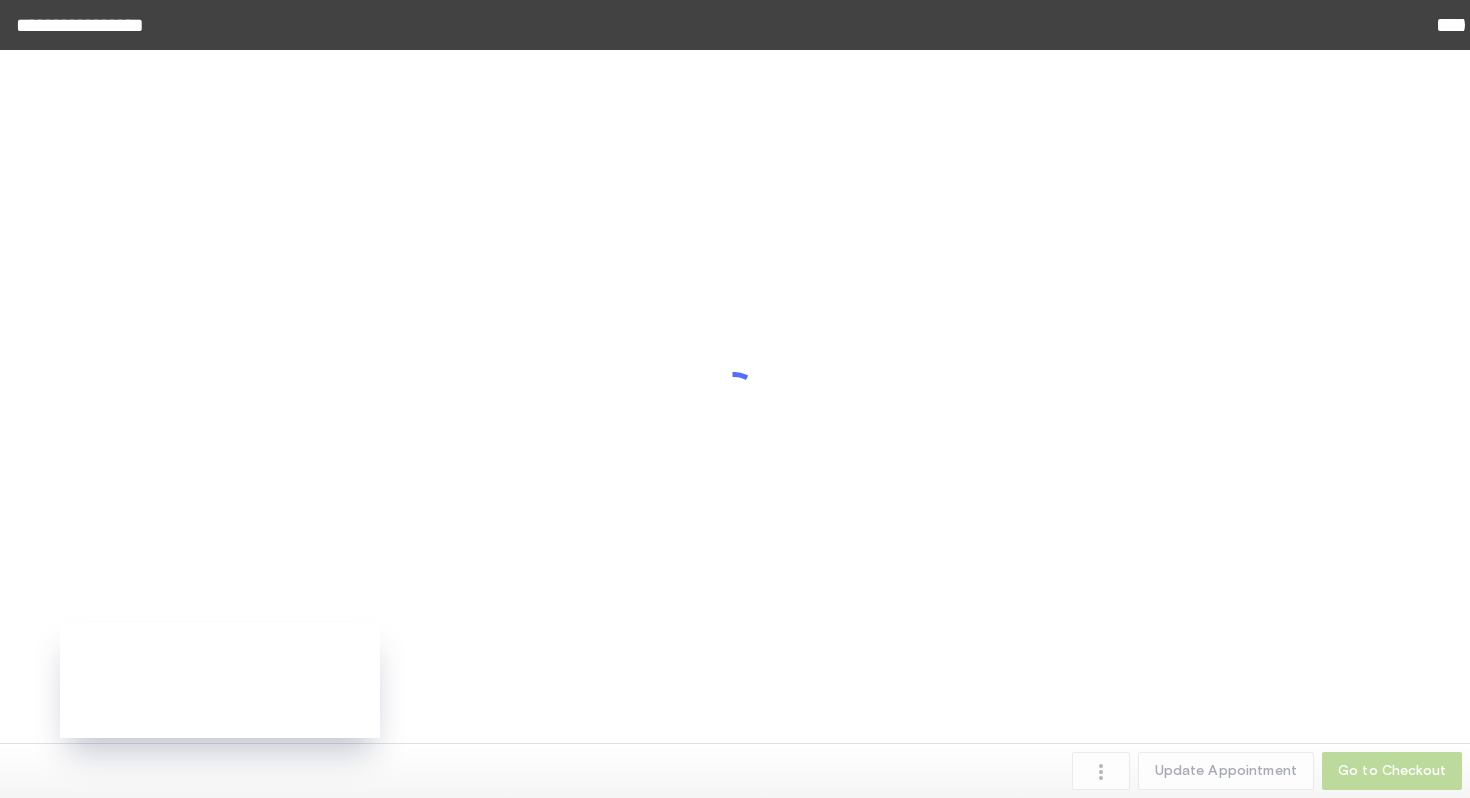 scroll, scrollTop: 93, scrollLeft: 0, axis: vertical 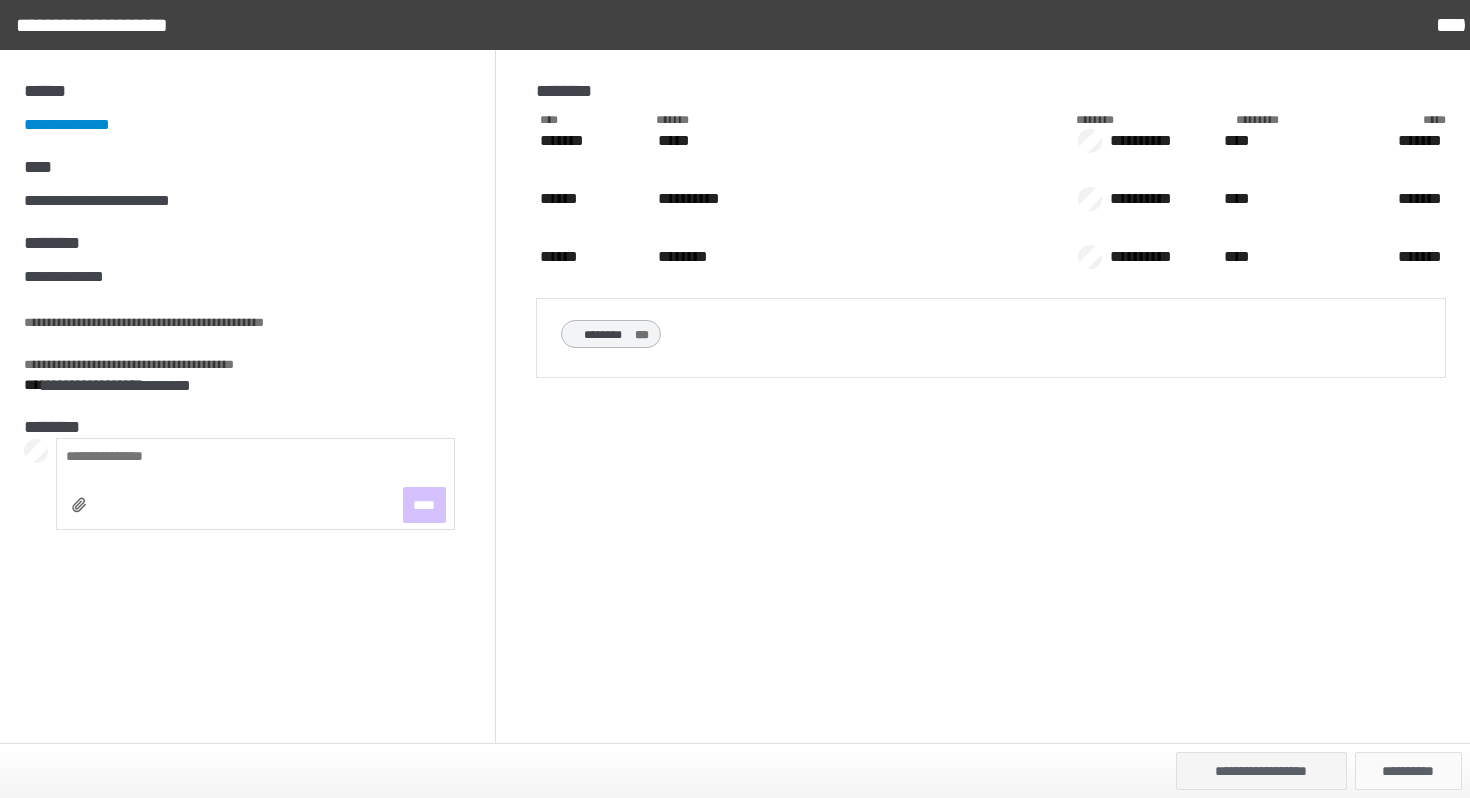 click on "**********" 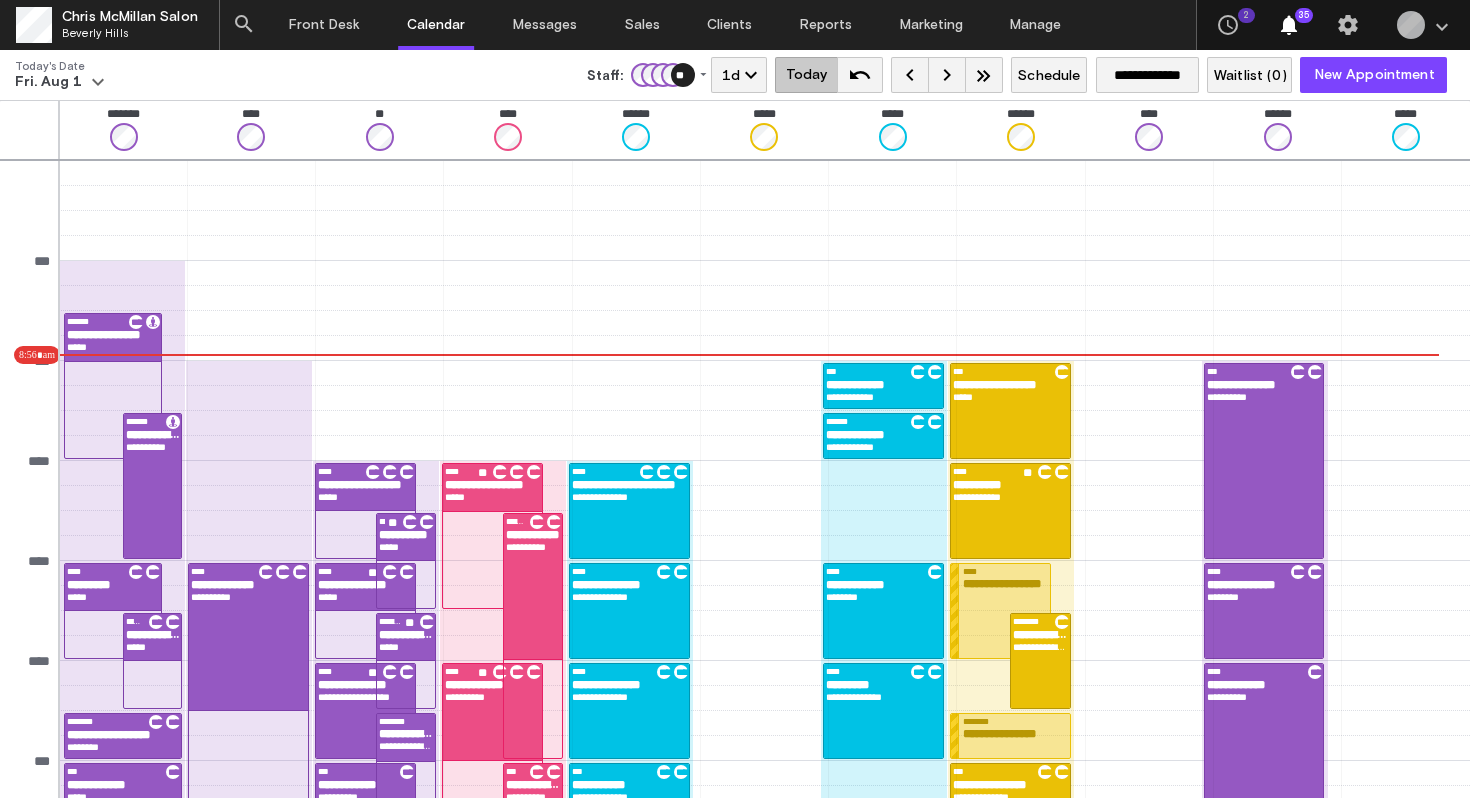scroll, scrollTop: 95, scrollLeft: 0, axis: vertical 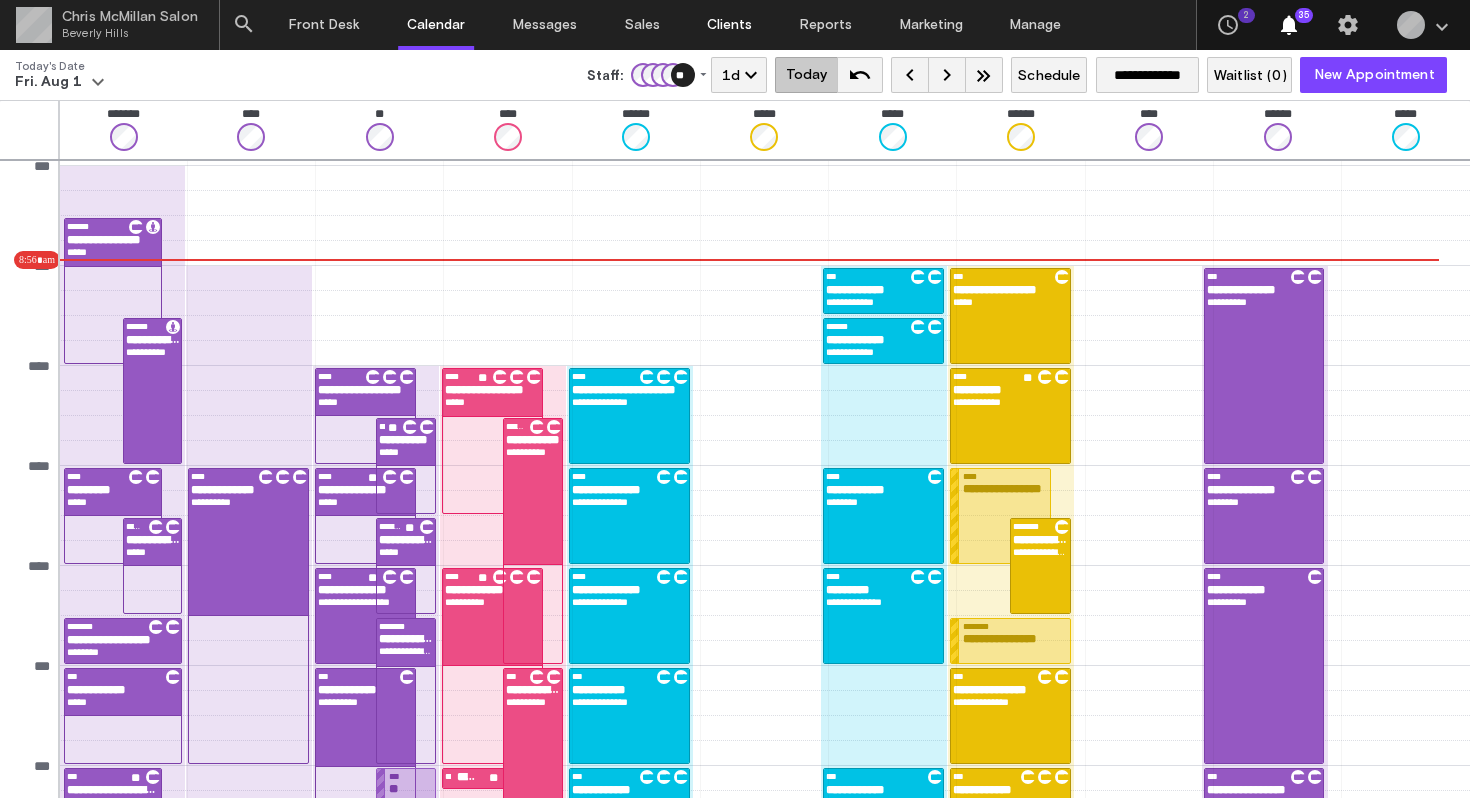 click on "Clients" at bounding box center [729, 25] 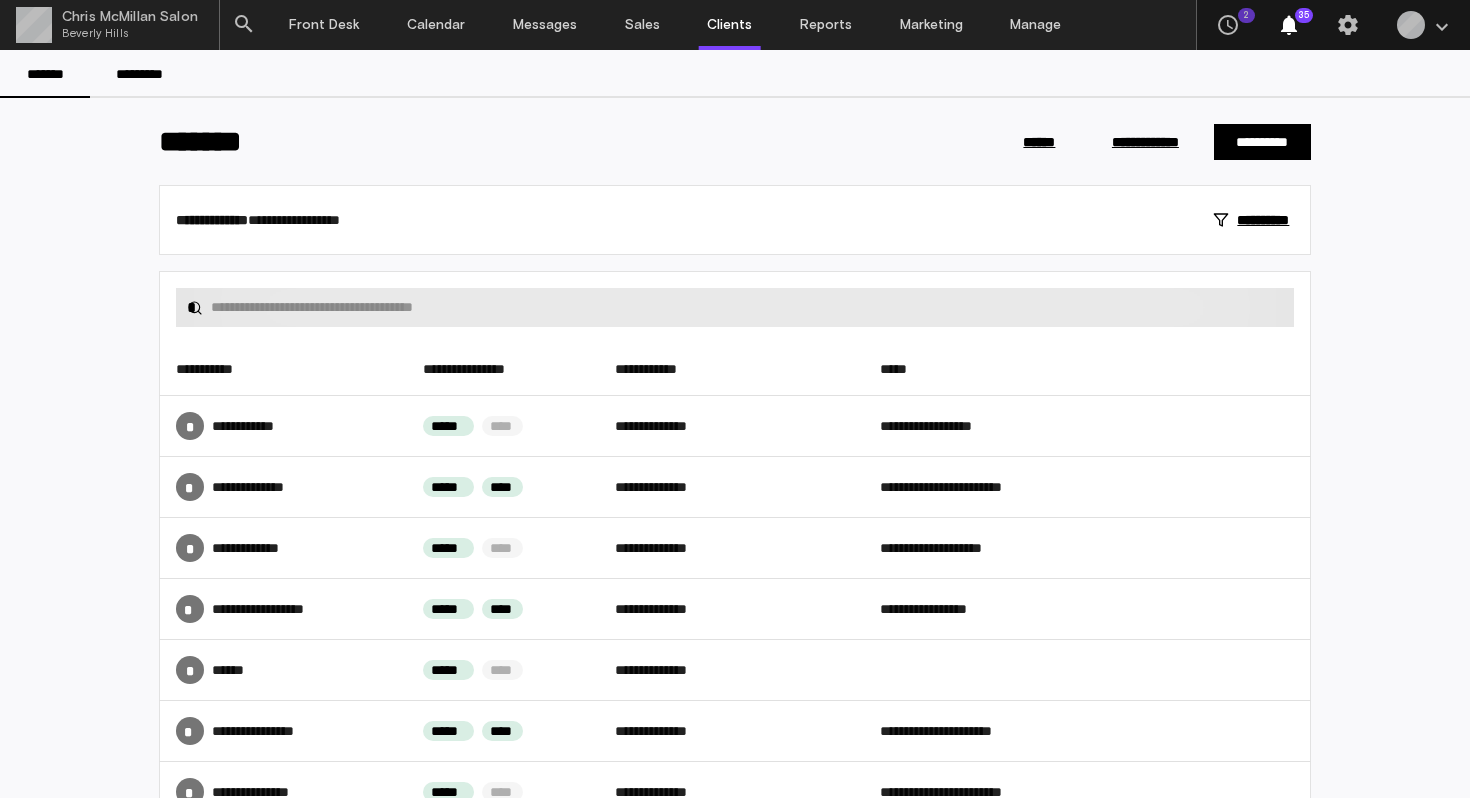 click at bounding box center [747, 307] 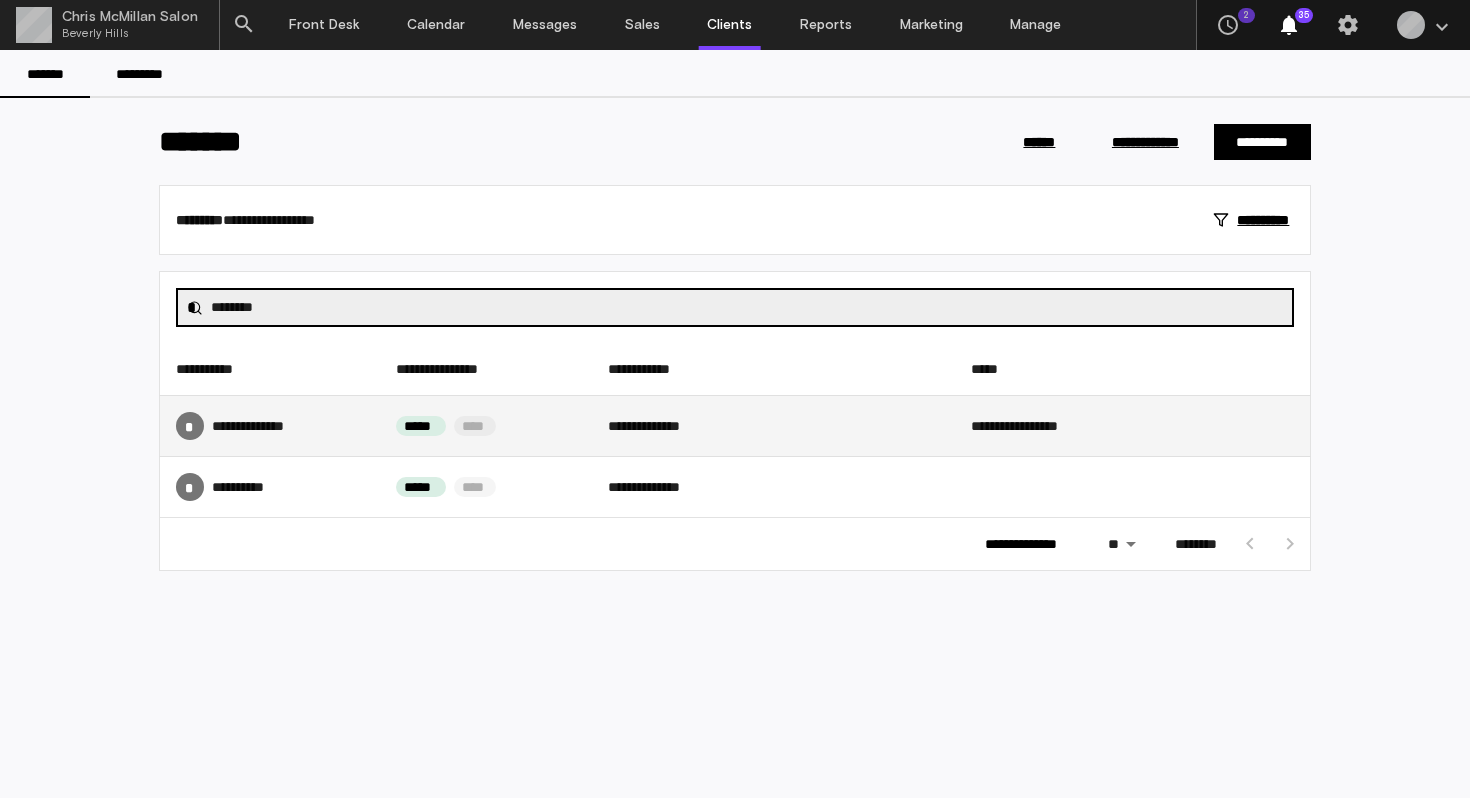 type on "********" 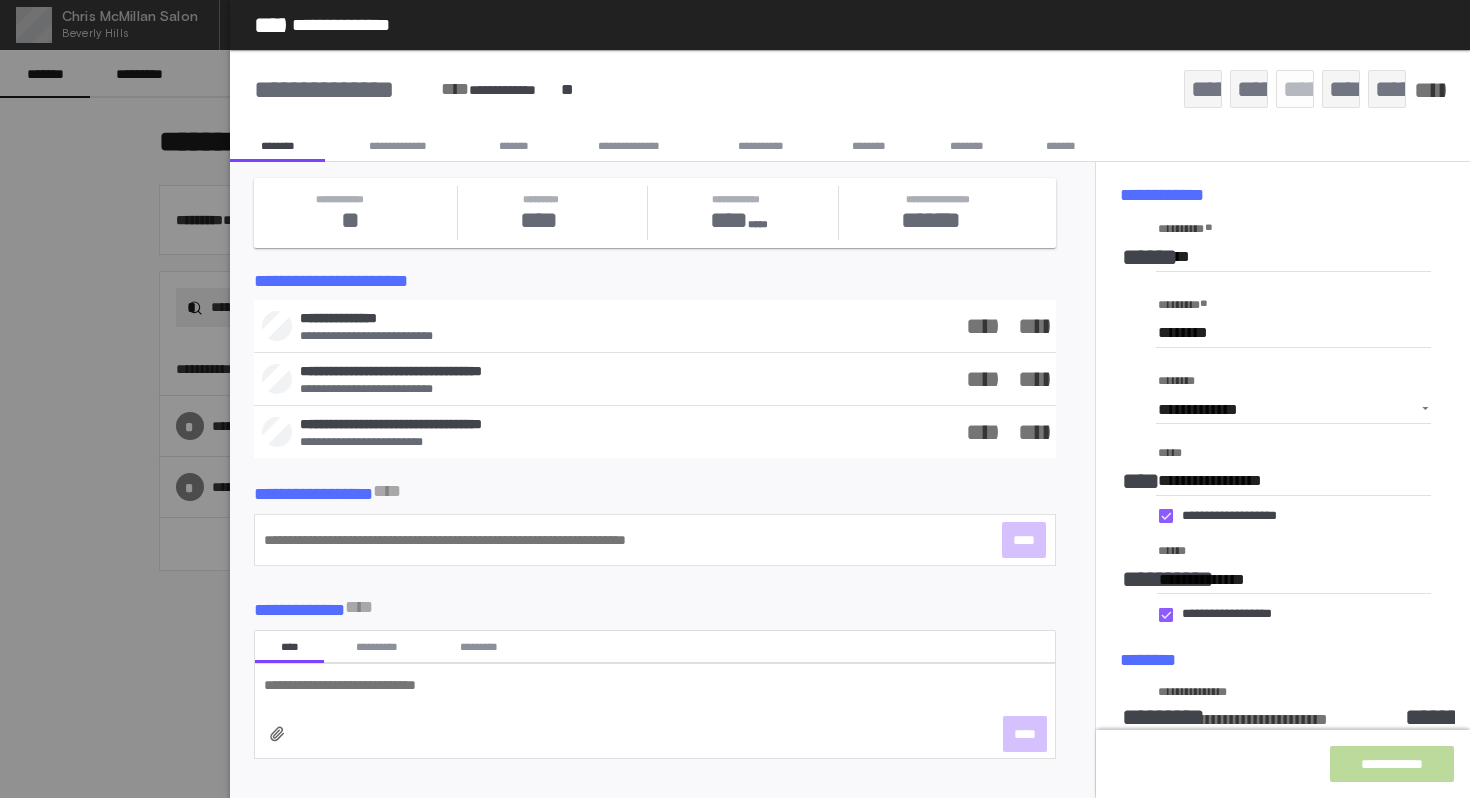 click on "*******" at bounding box center [513, 146] 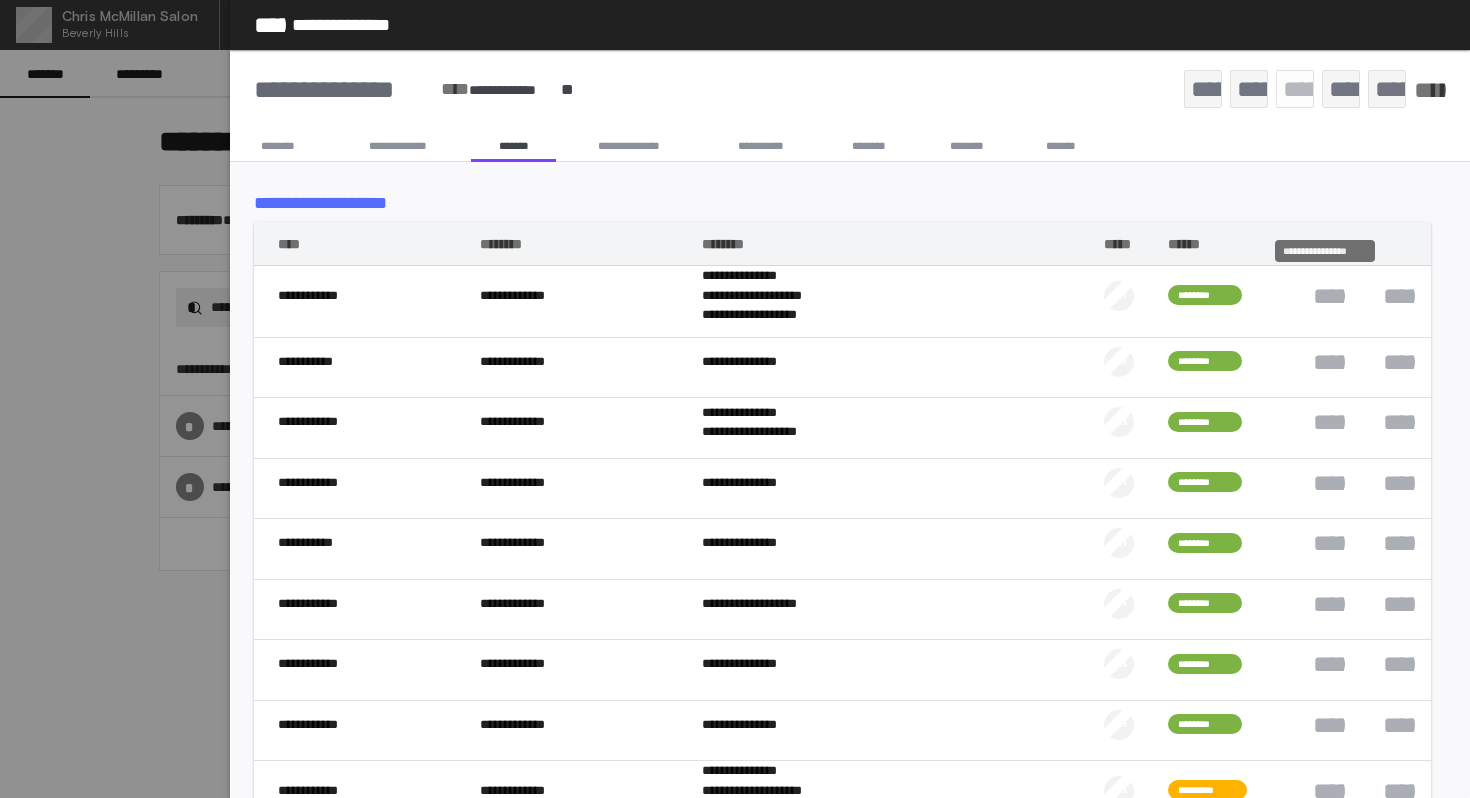 click on "**********" at bounding box center [1325, 296] 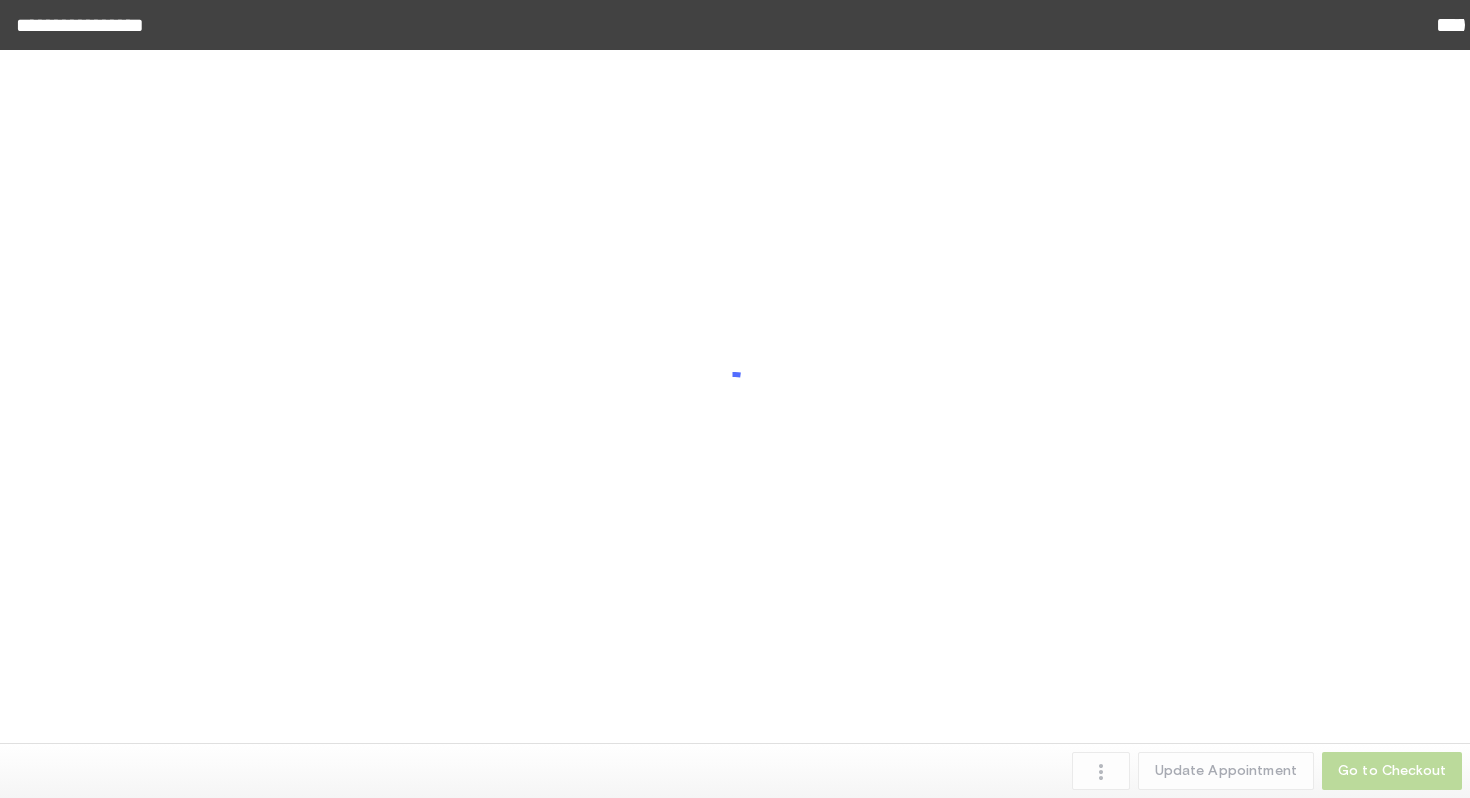 scroll, scrollTop: 96, scrollLeft: 0, axis: vertical 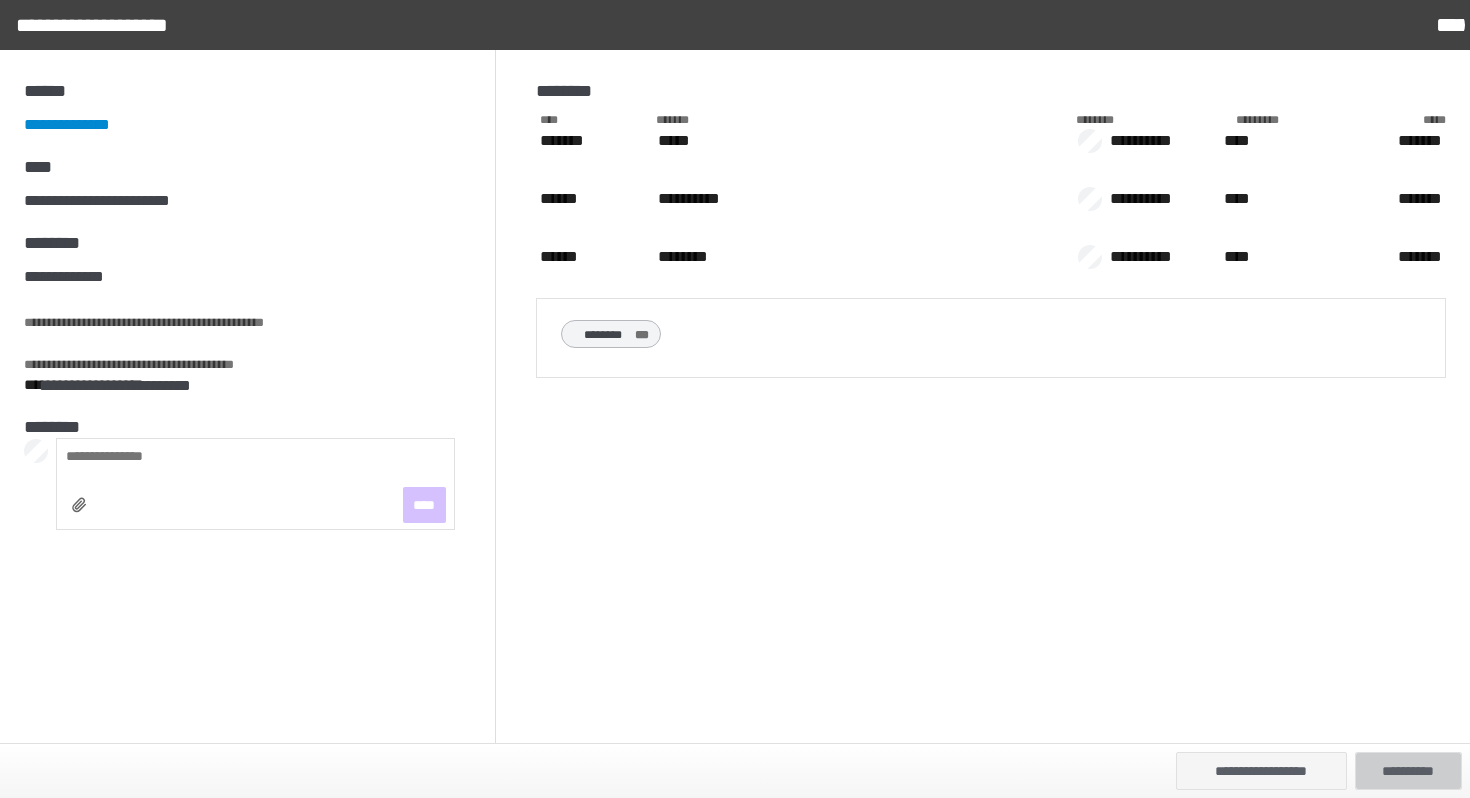 click on "**********" 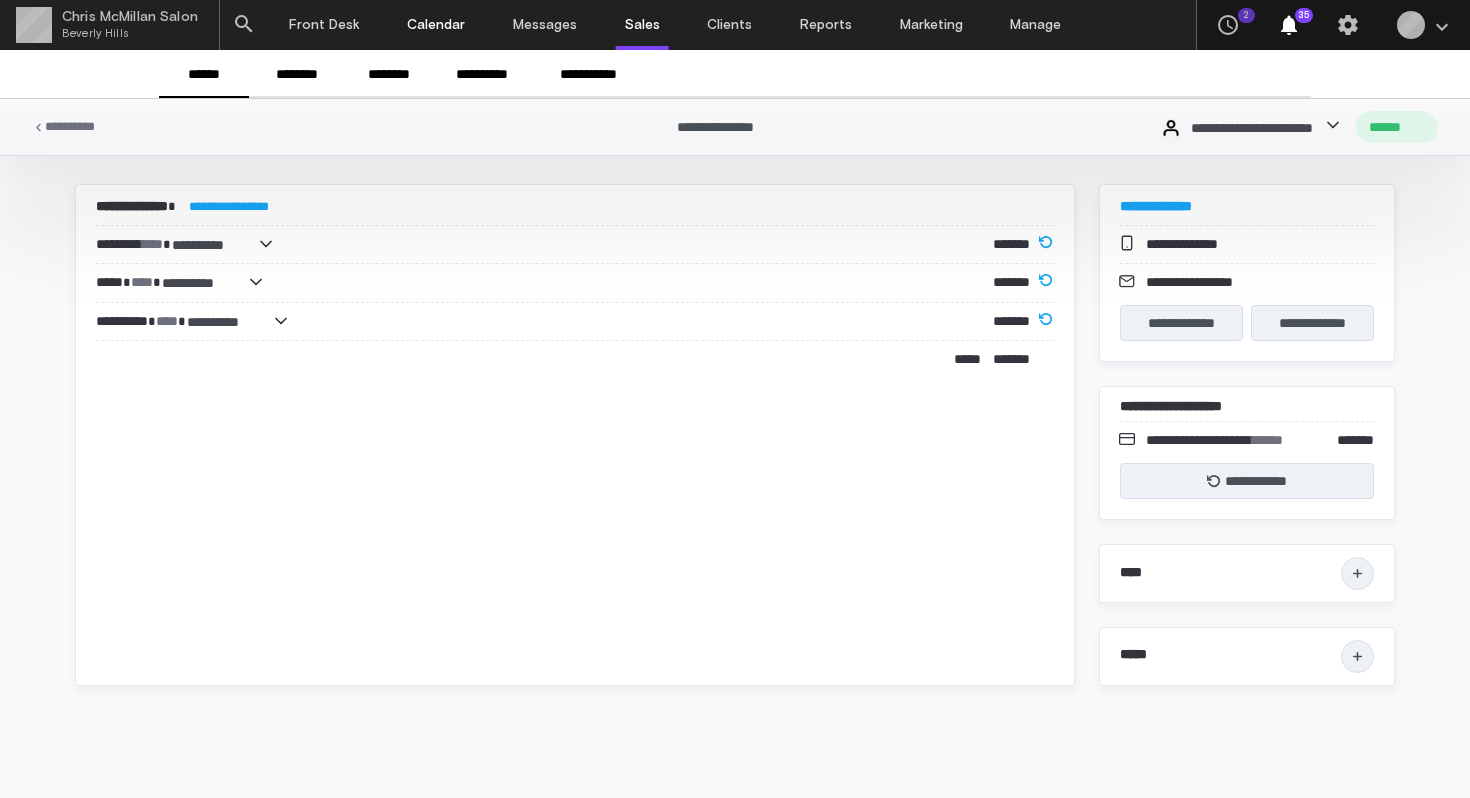 click on "Calendar" at bounding box center (436, 25) 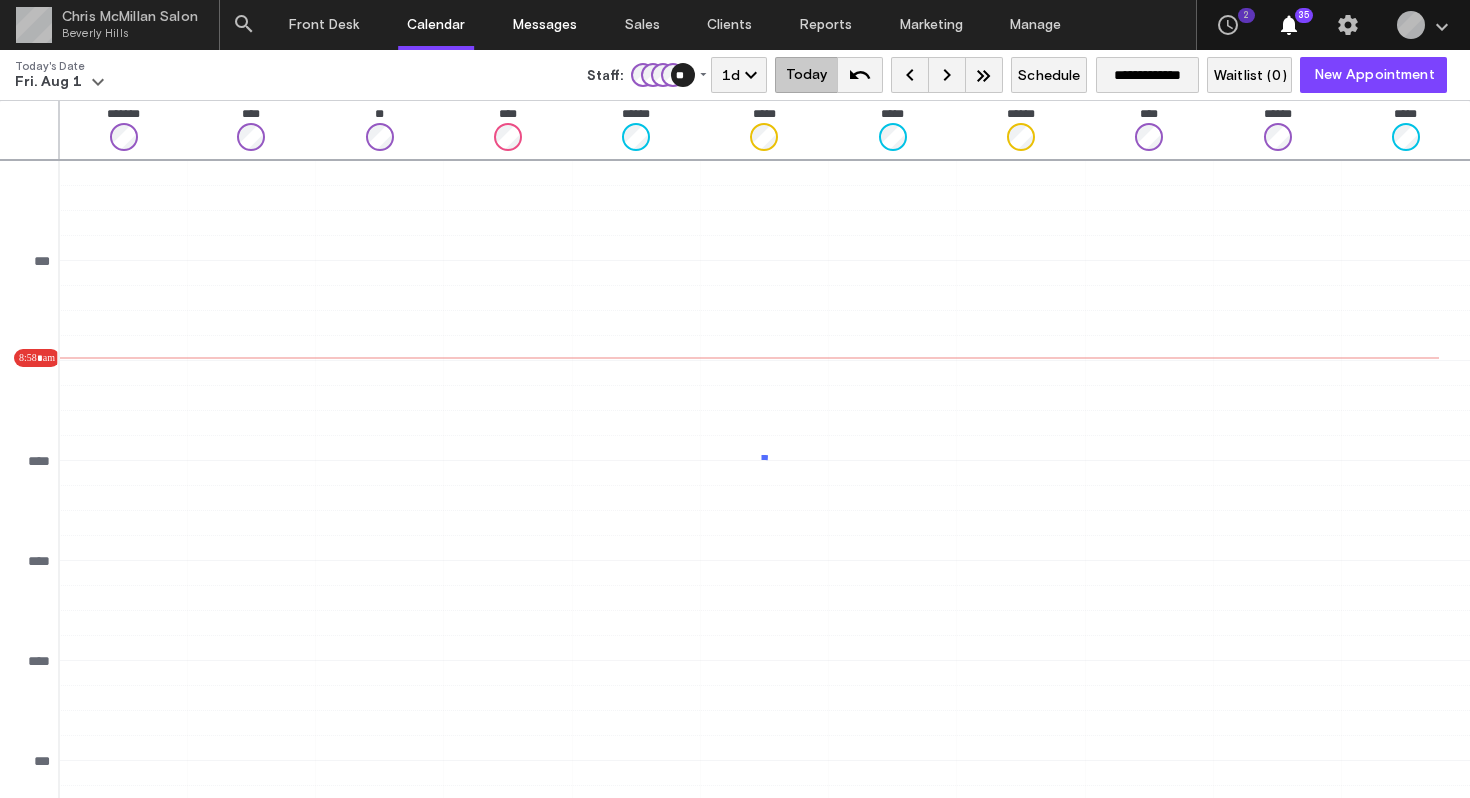 scroll, scrollTop: 98, scrollLeft: 0, axis: vertical 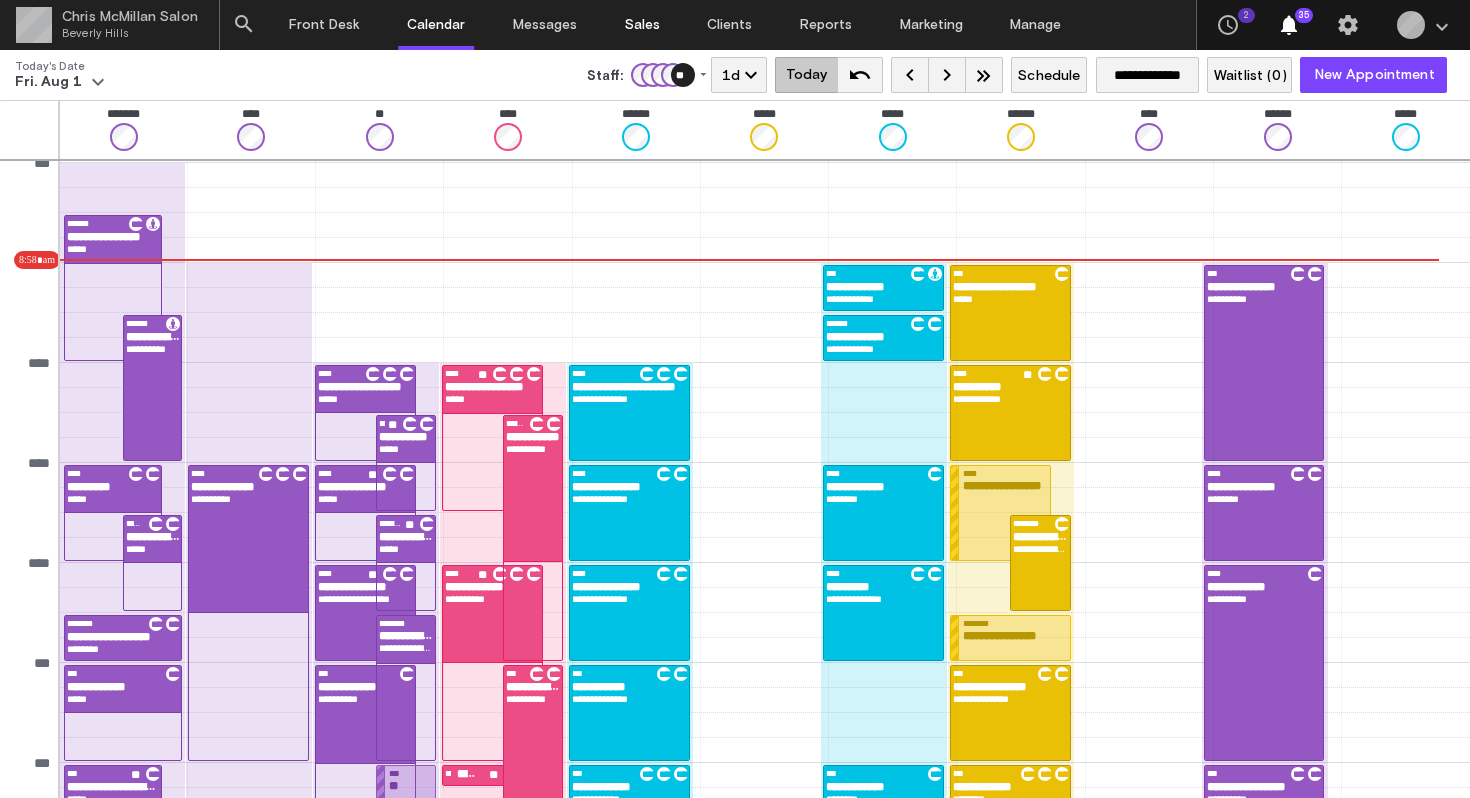 click on "Sales" at bounding box center [642, 25] 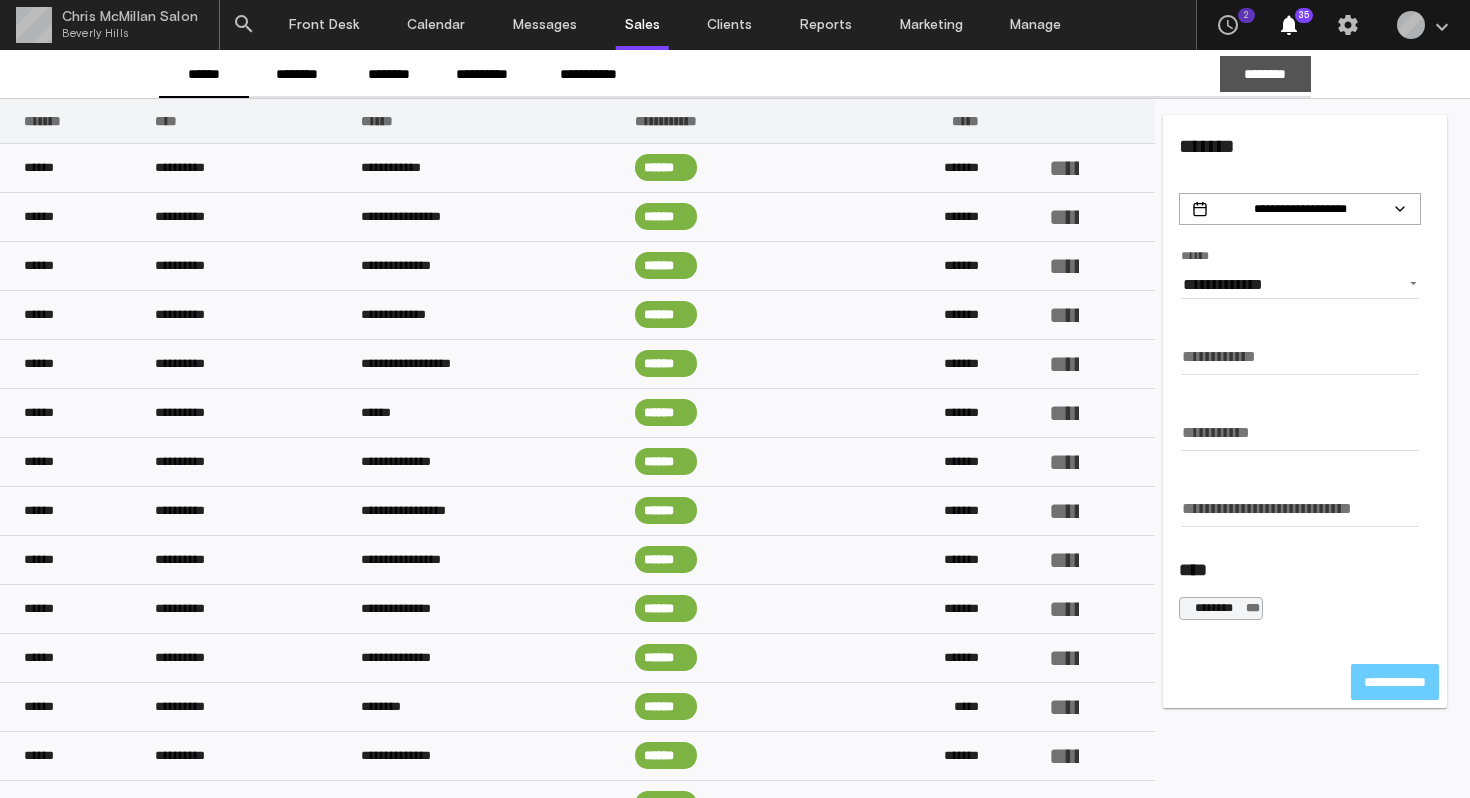 click on "********" at bounding box center (1265, 74) 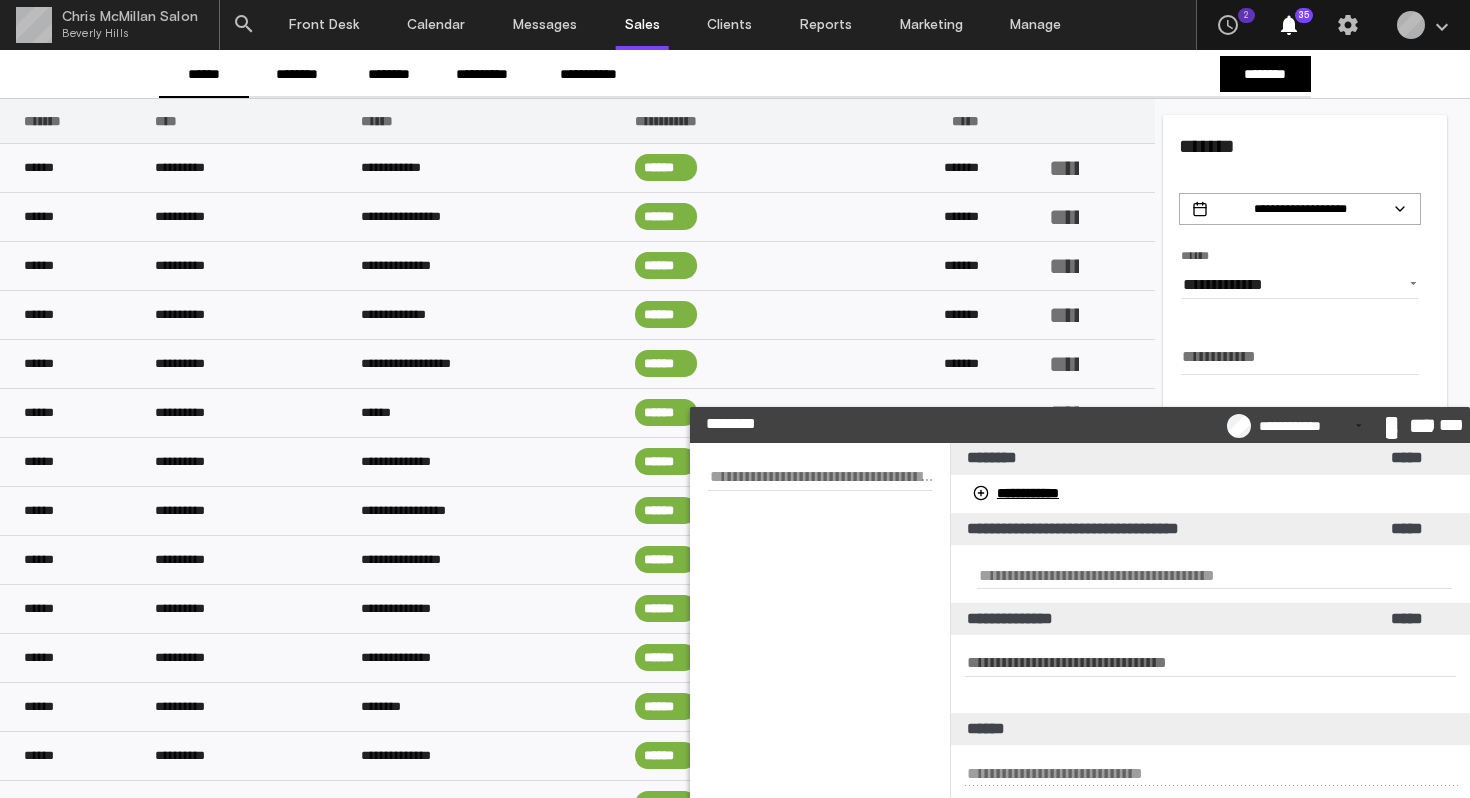 click at bounding box center [820, 476] 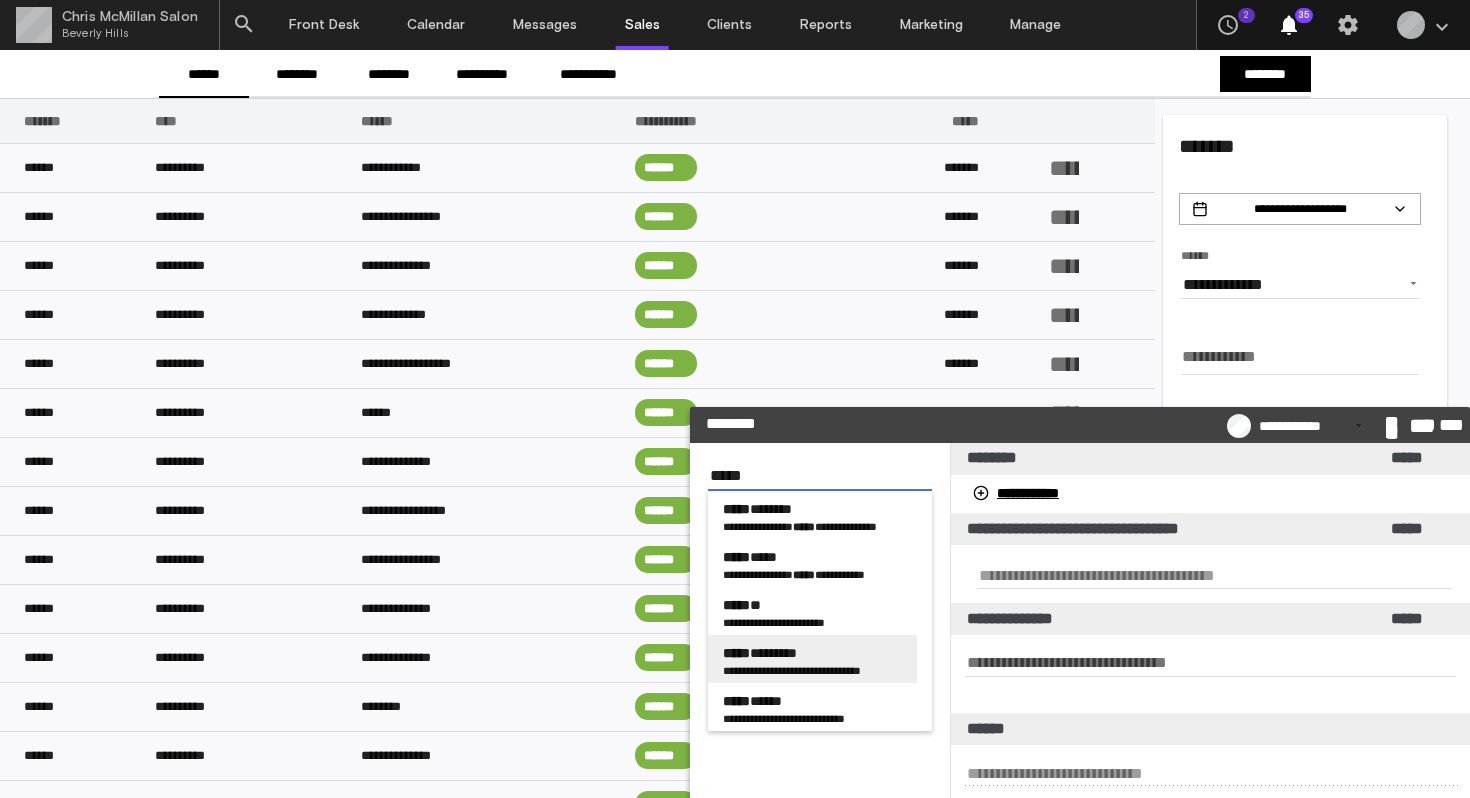 type on "*****" 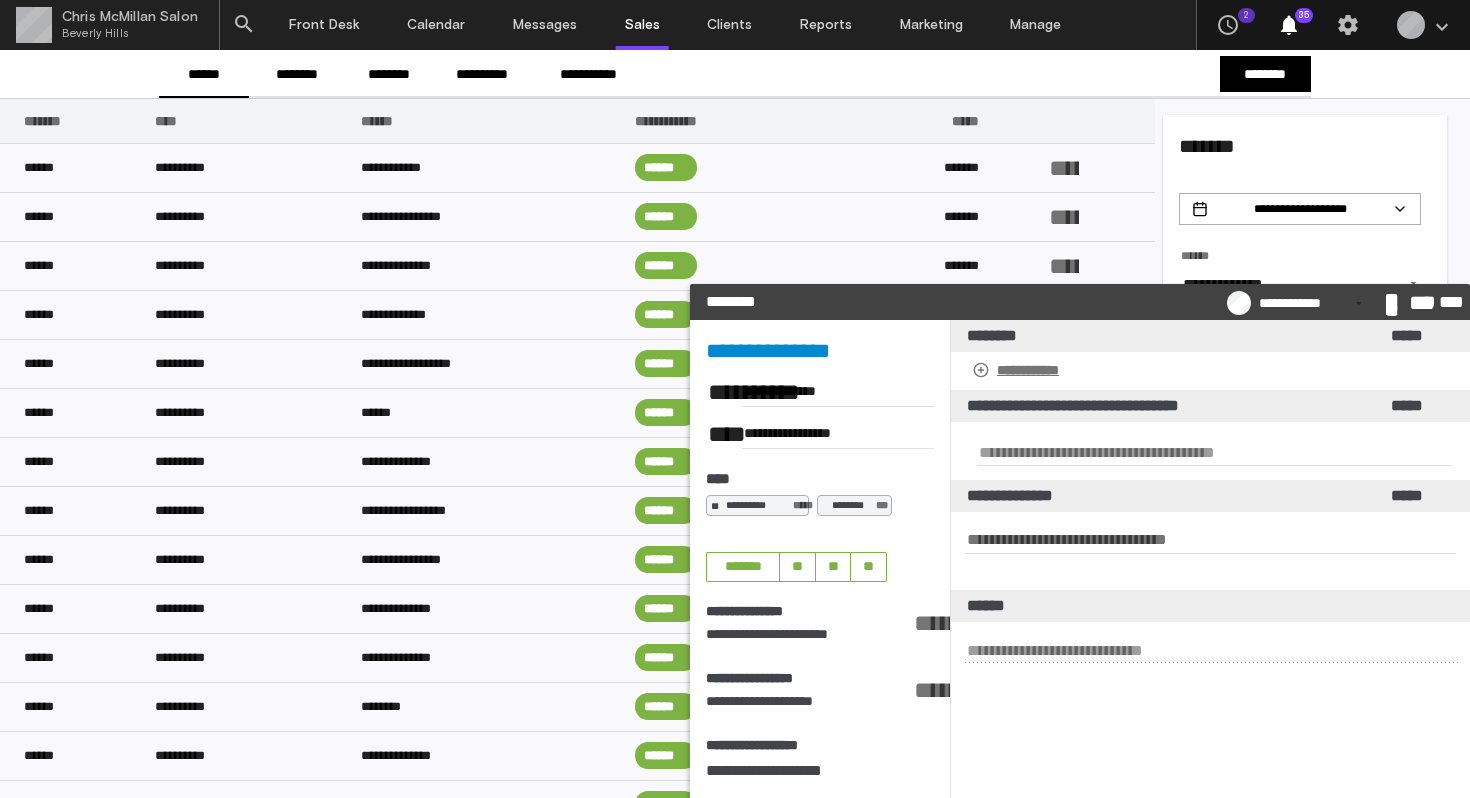click on "**********" at bounding box center [1018, 370] 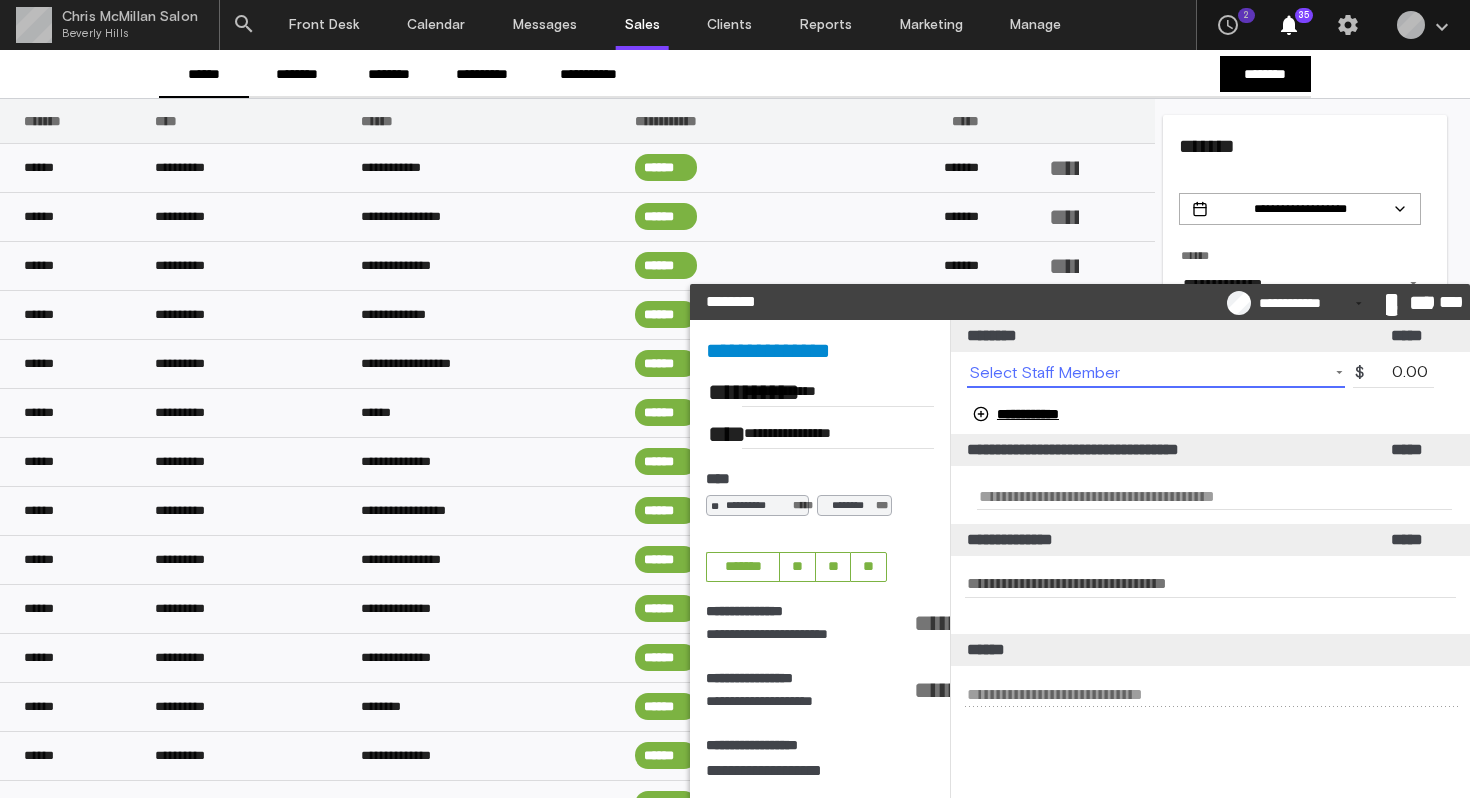click on "Select Staff Member        Filters:    Already Tipped" at bounding box center (1156, 374) 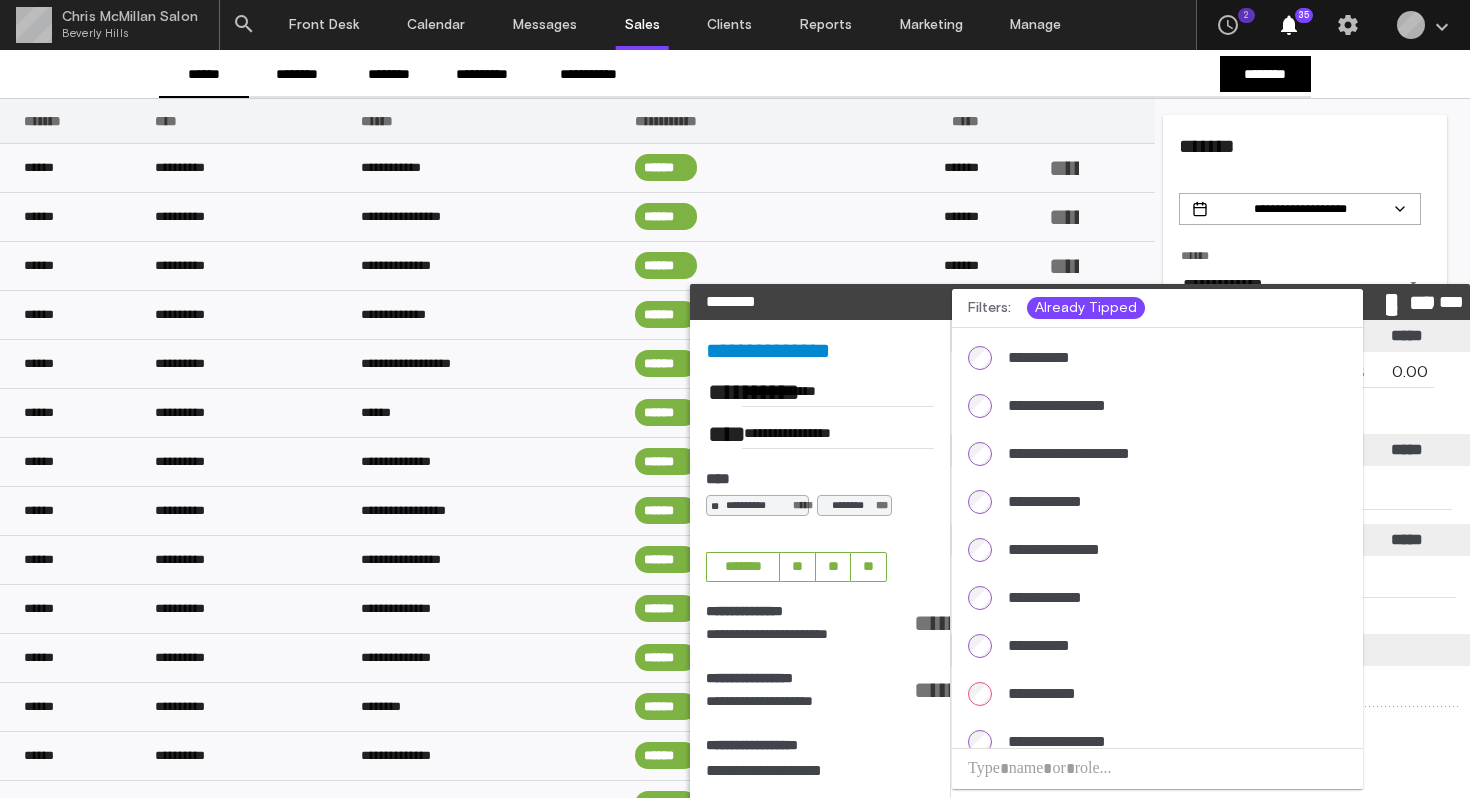 scroll, scrollTop: 417, scrollLeft: 0, axis: vertical 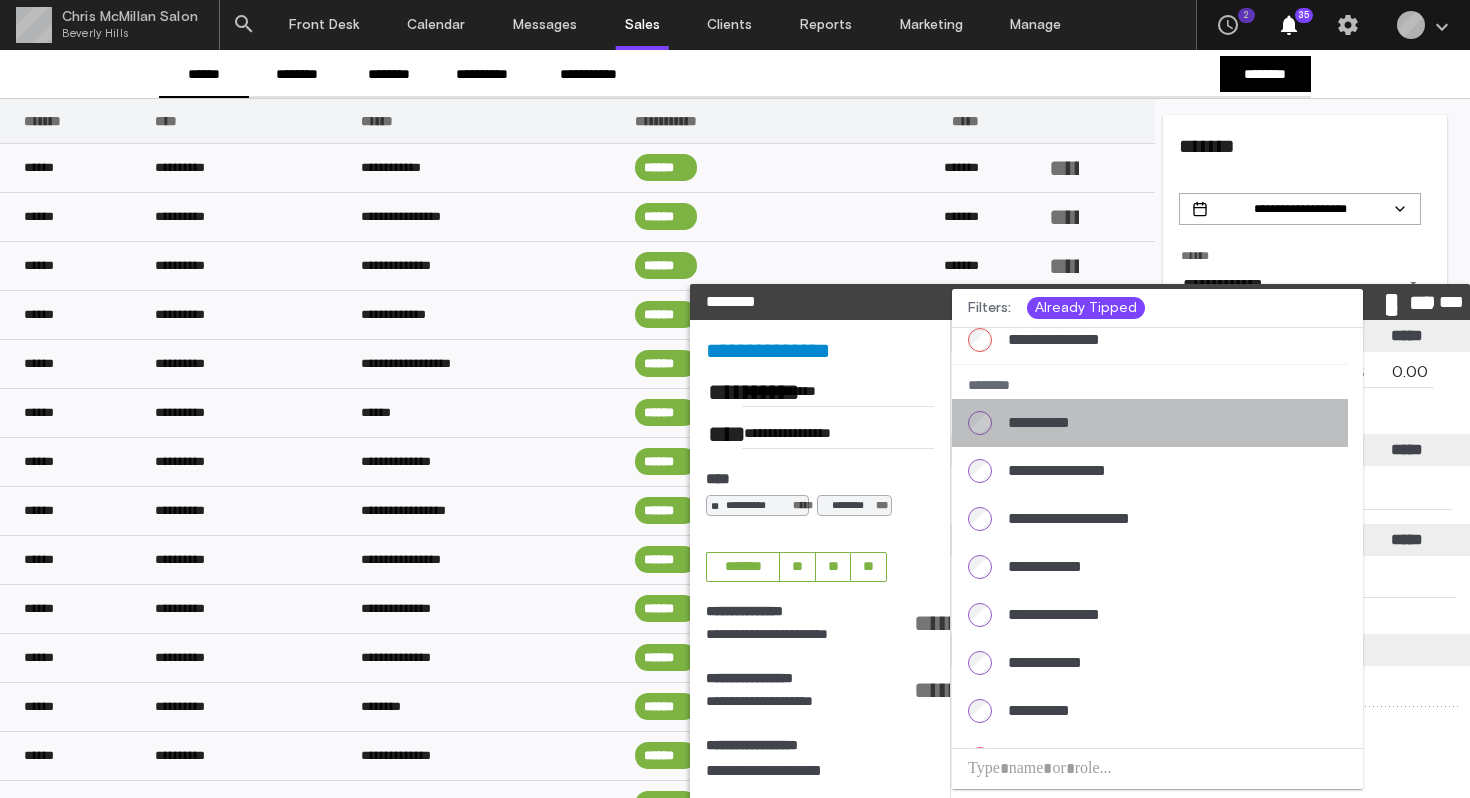 click on "**********" at bounding box center (1170, 423) 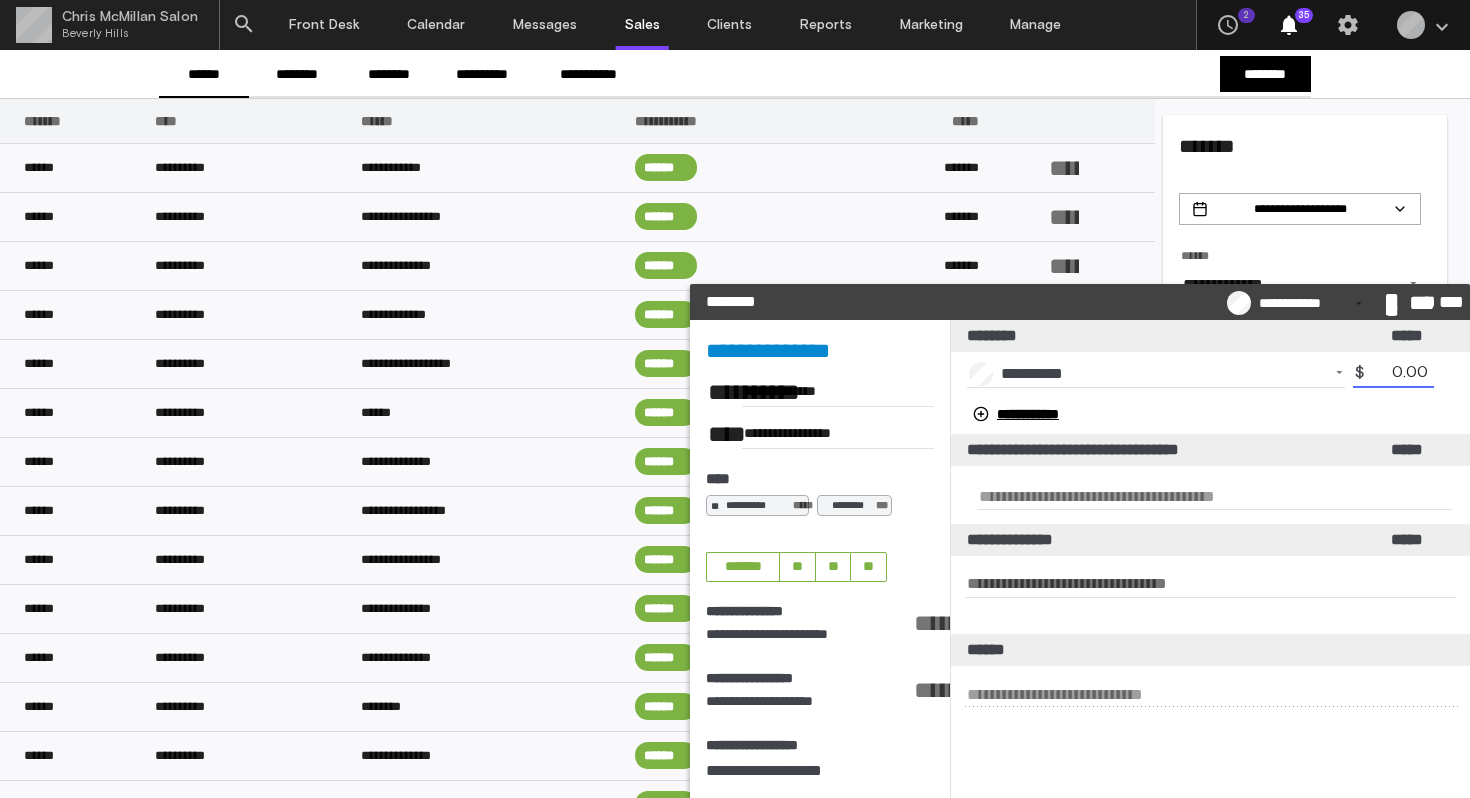 click on "0.00" at bounding box center (1393, 374) 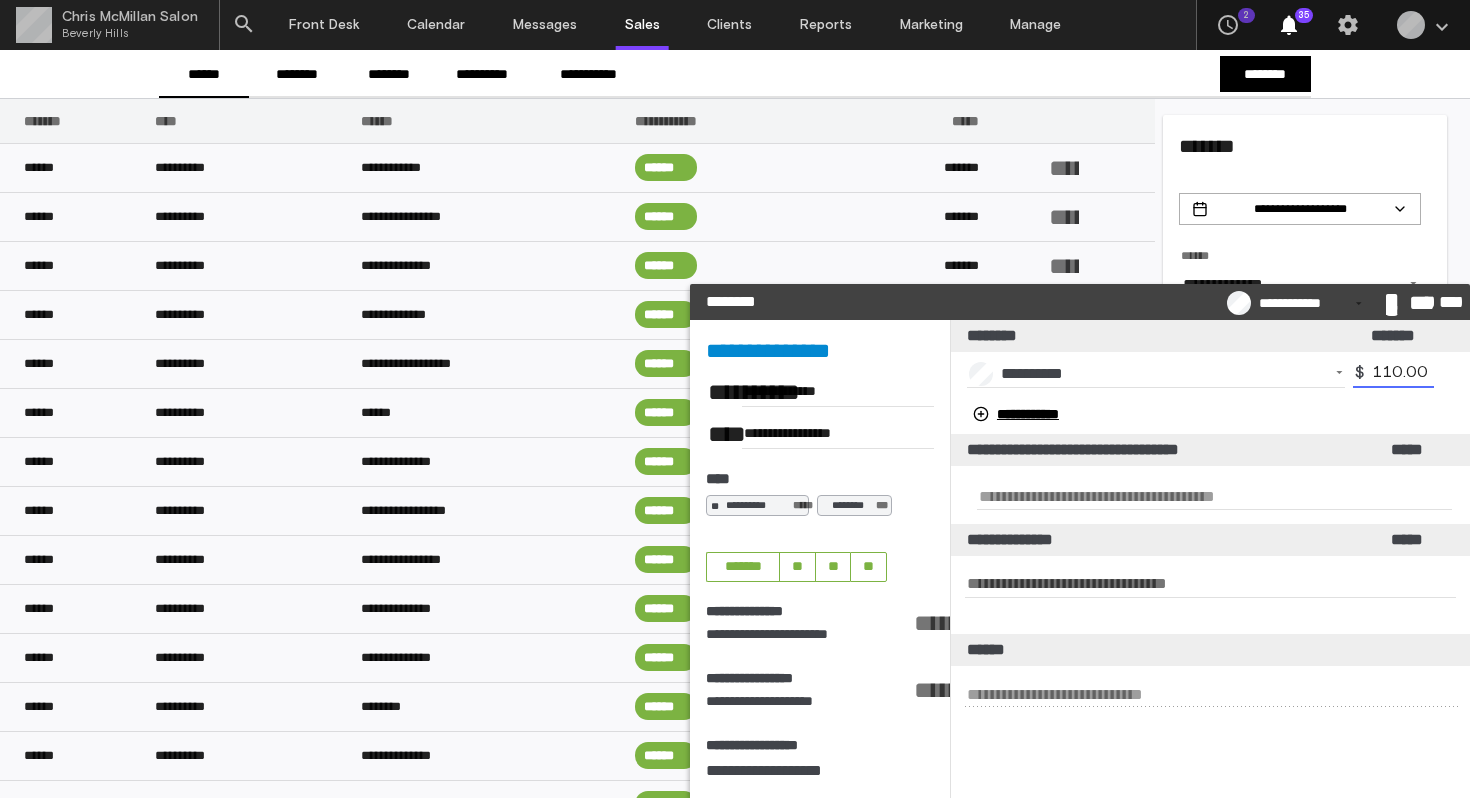 type on "110.00" 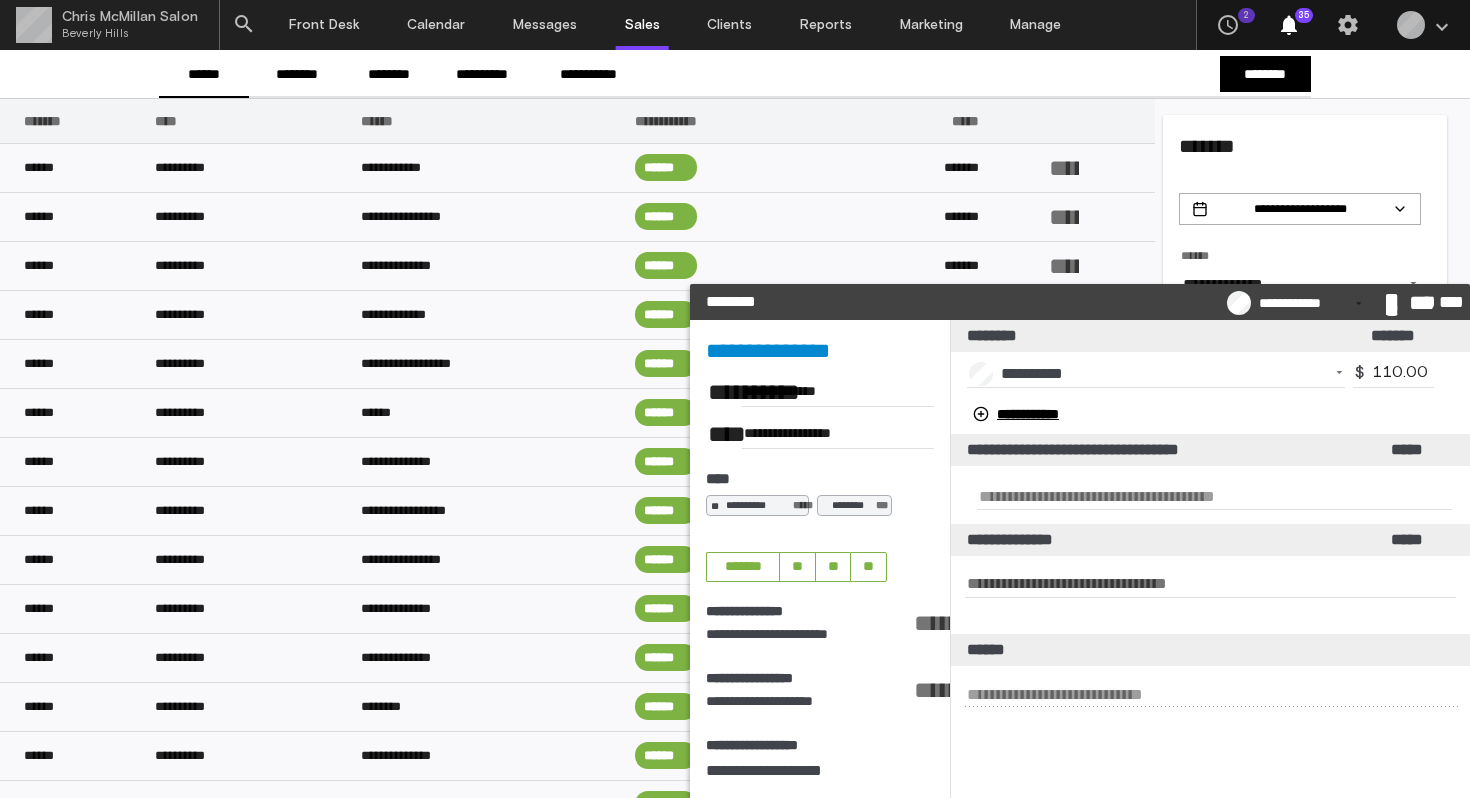 click on "**********" 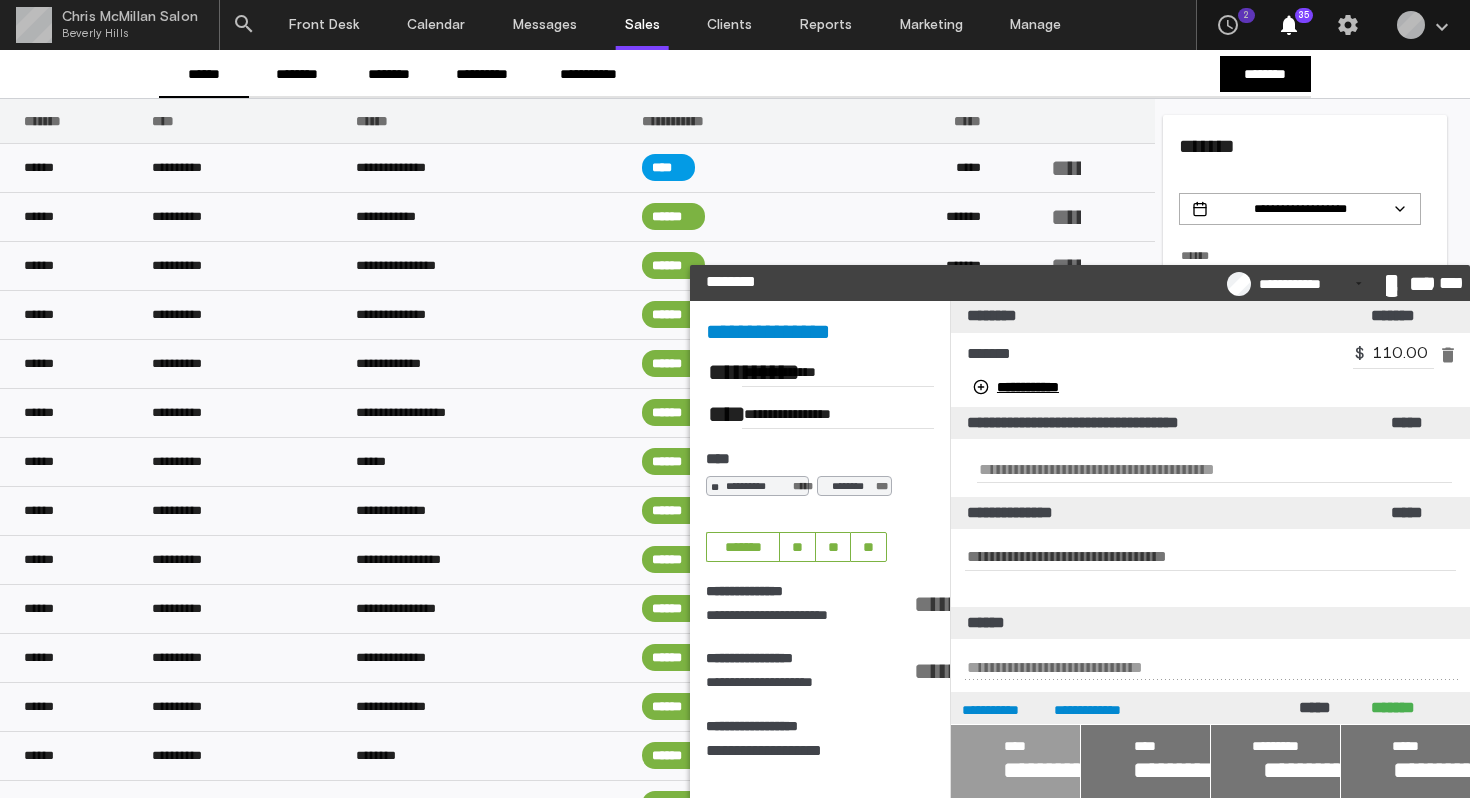 click at bounding box center [1015, 761] 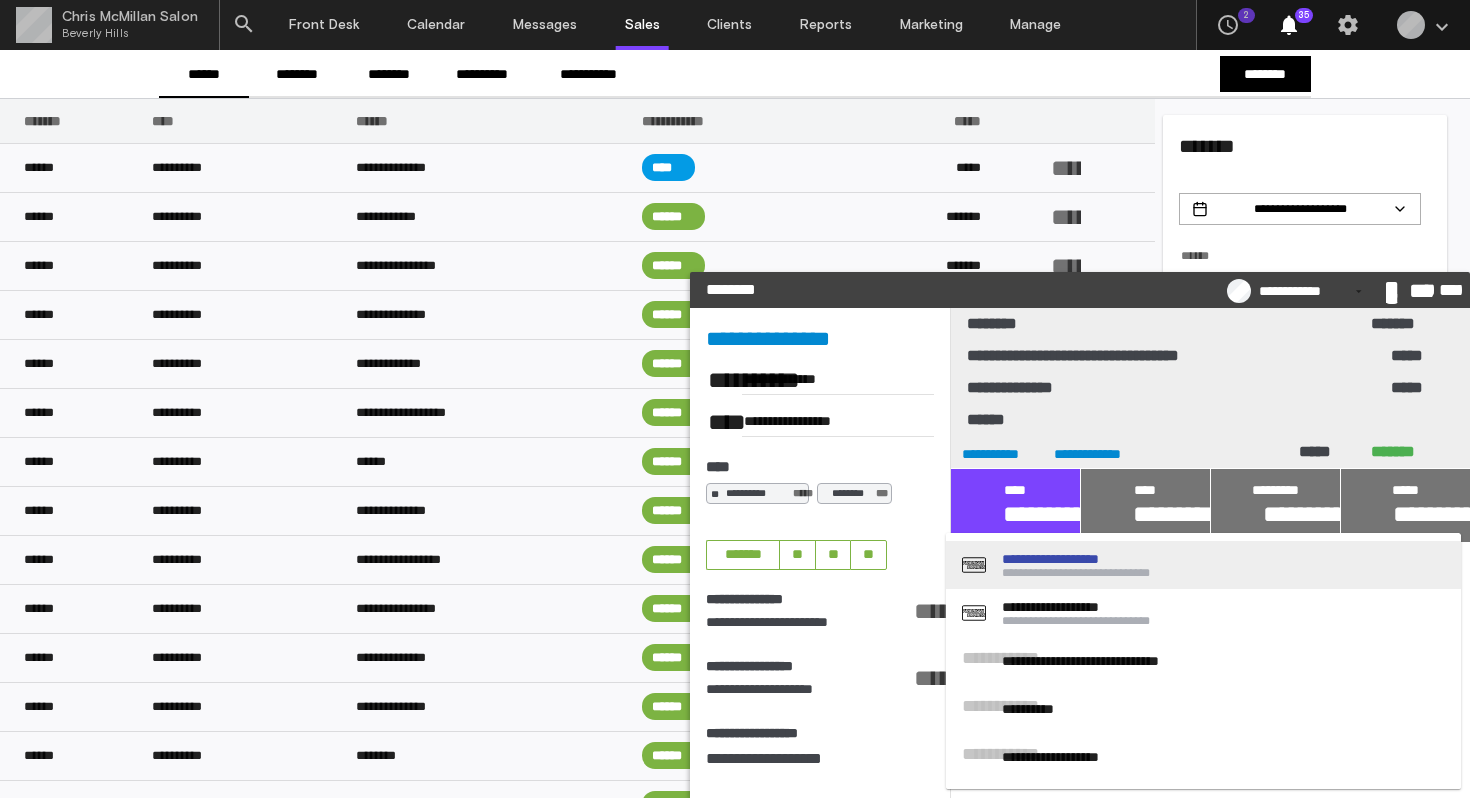 click on "**********" at bounding box center (1203, 565) 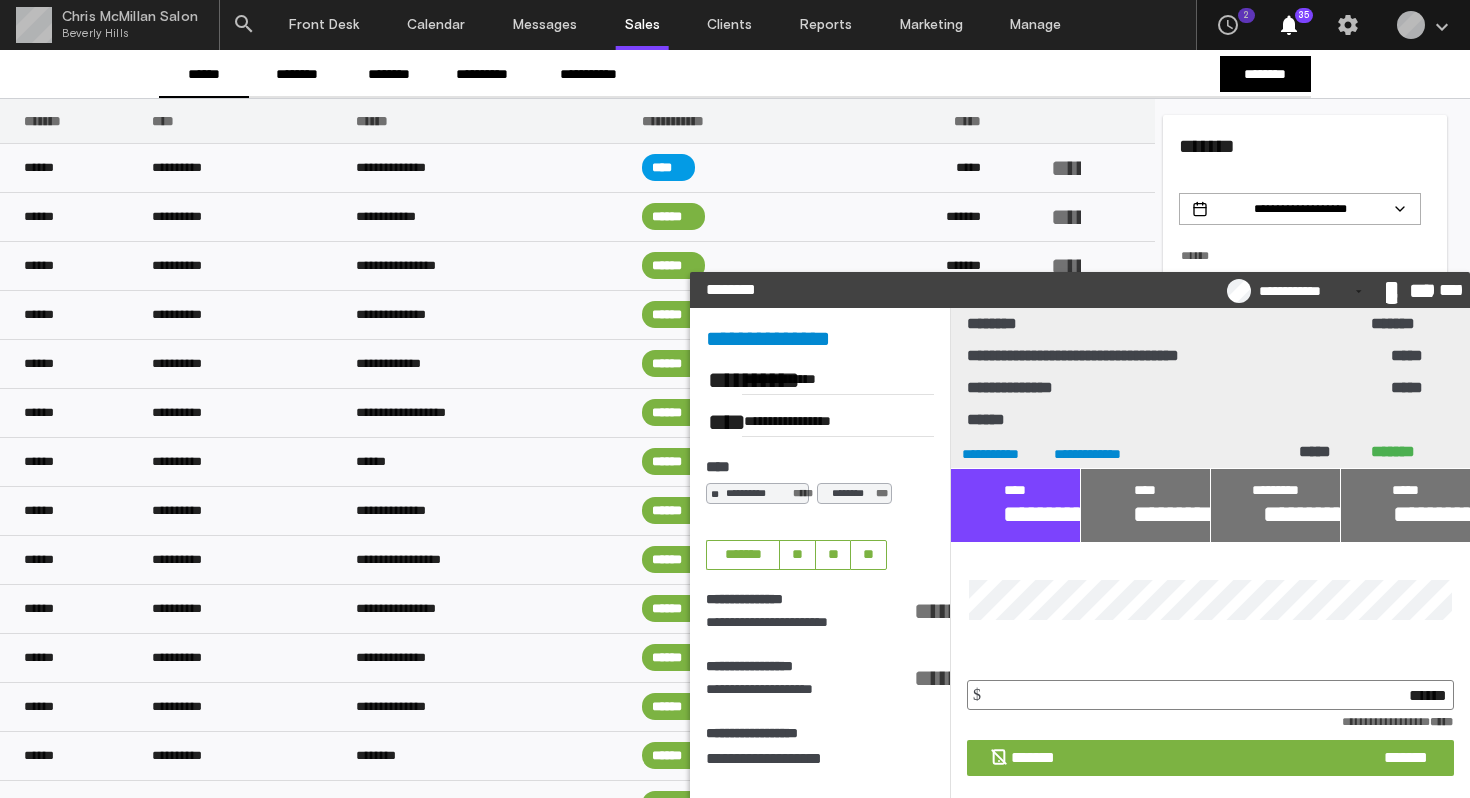 click on "*********" at bounding box center [1392, 290] 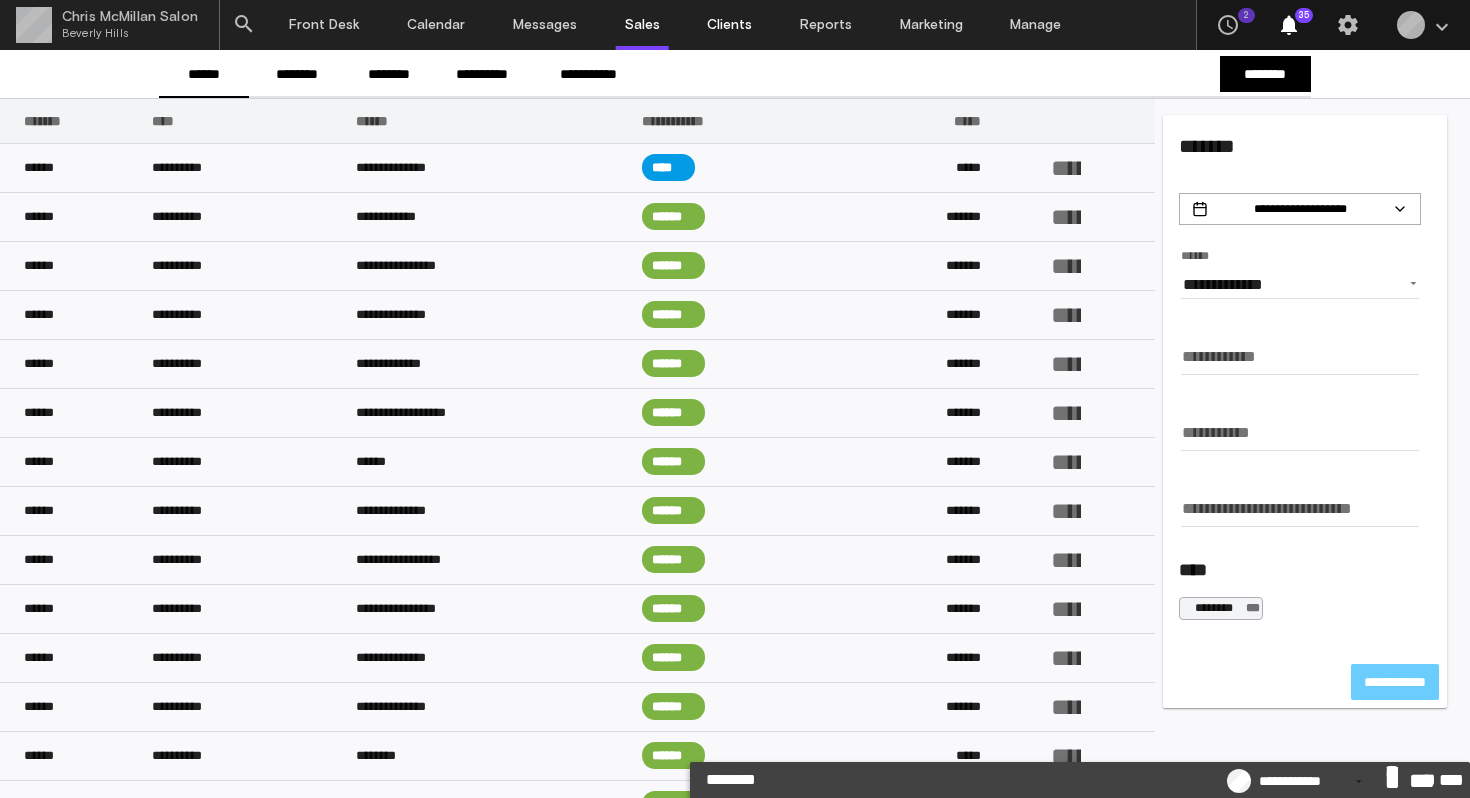 click on "Clients" at bounding box center (729, 25) 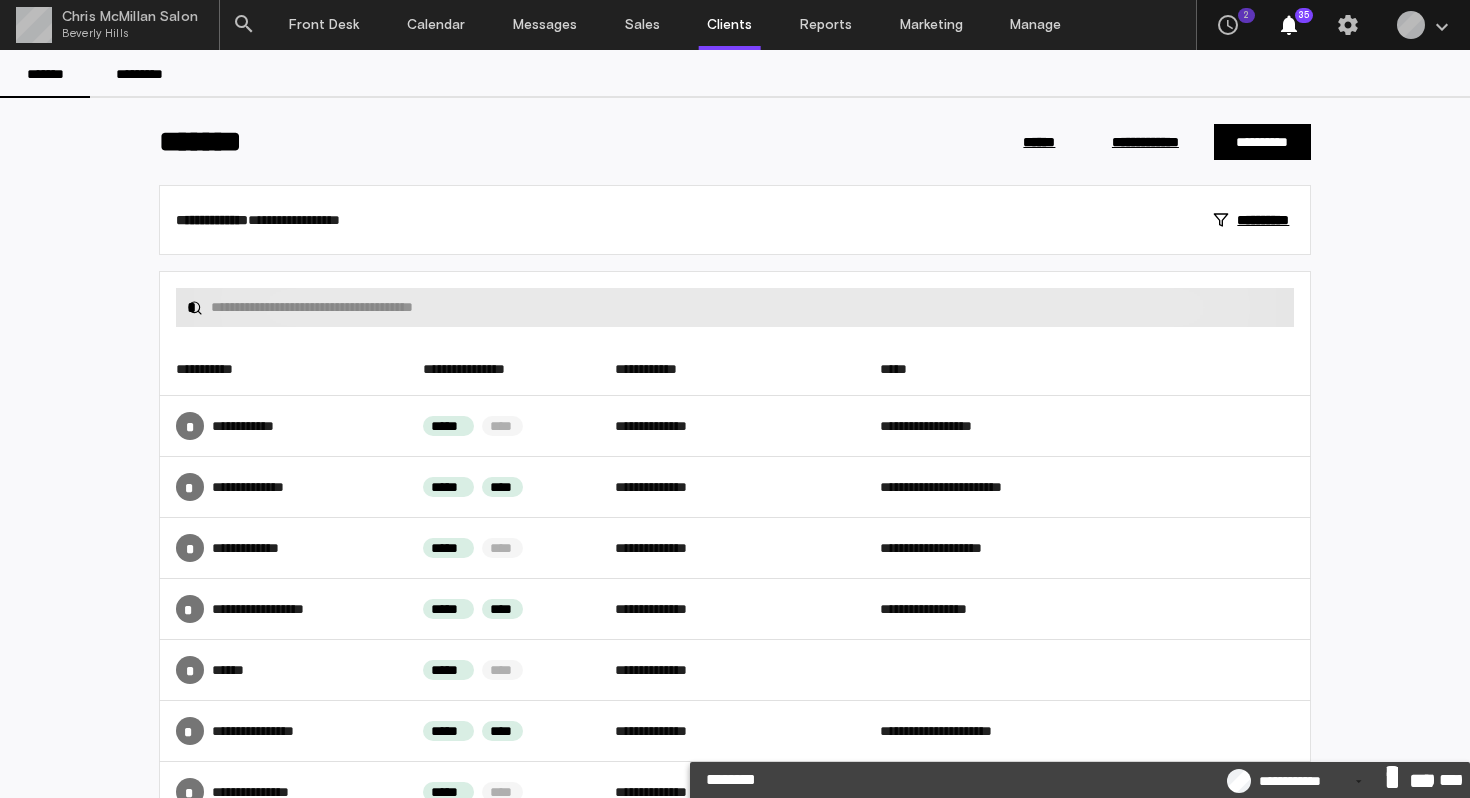 click at bounding box center (747, 307) 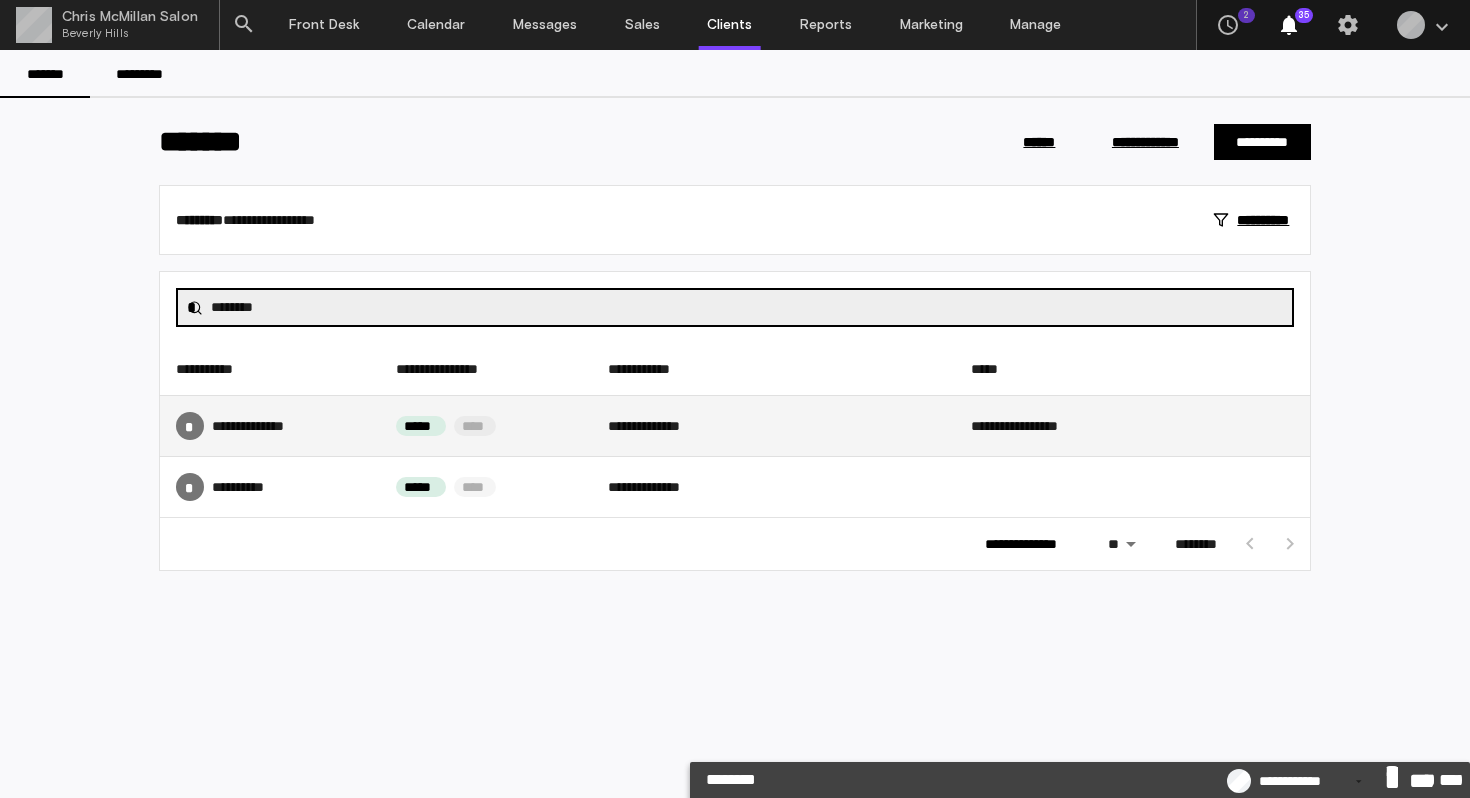 type on "********" 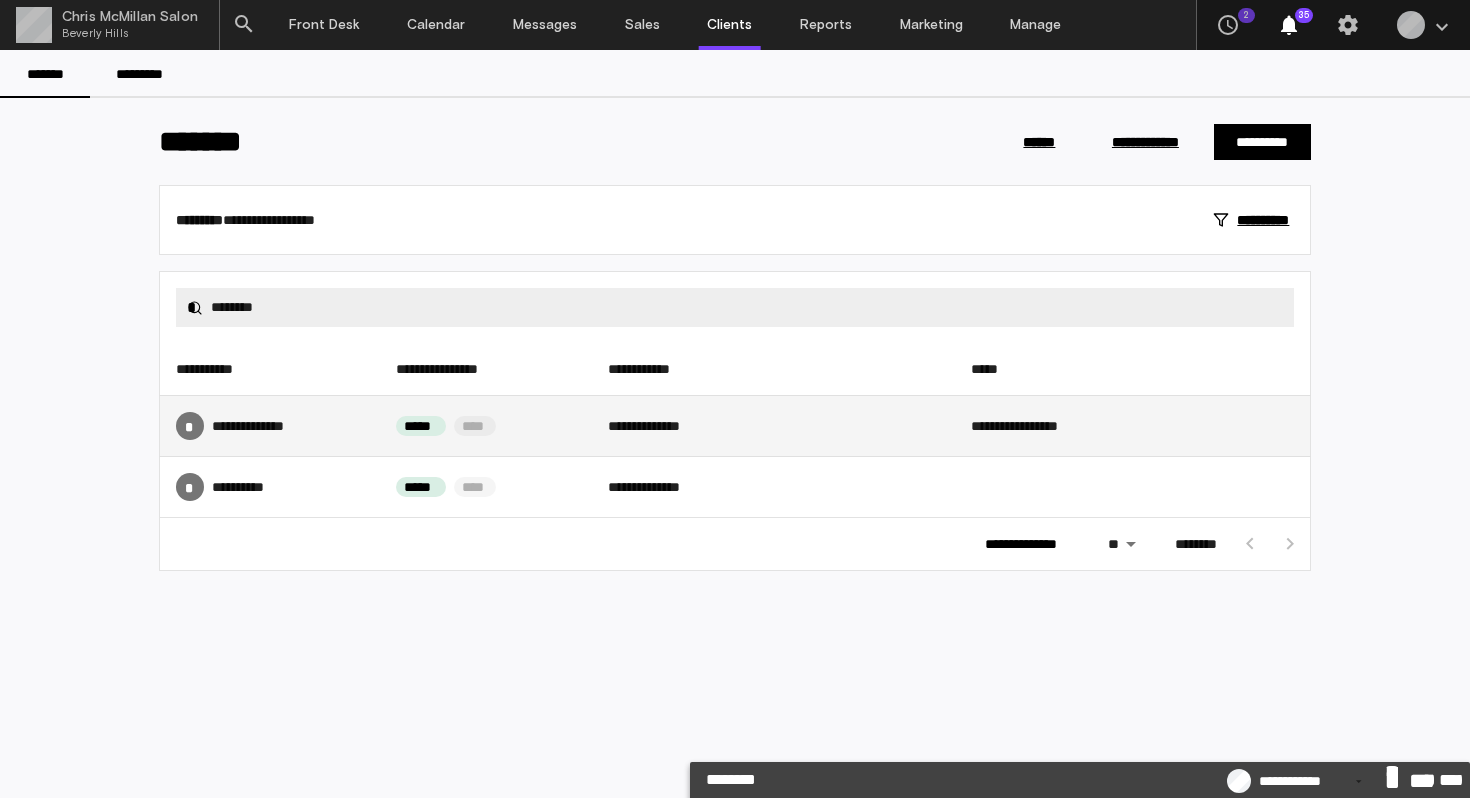 click on "* *****   ********" at bounding box center [270, 426] 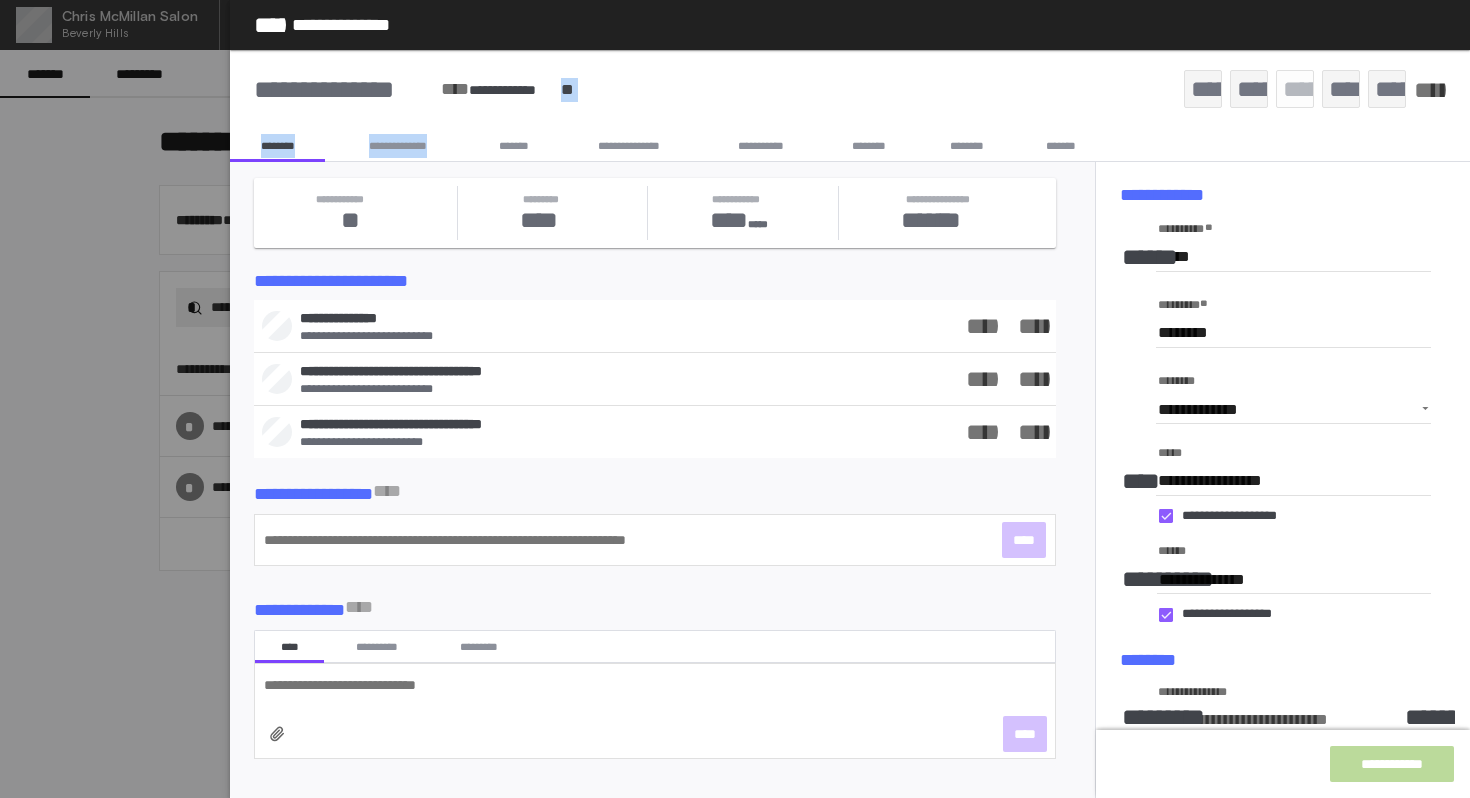 click on "**********" 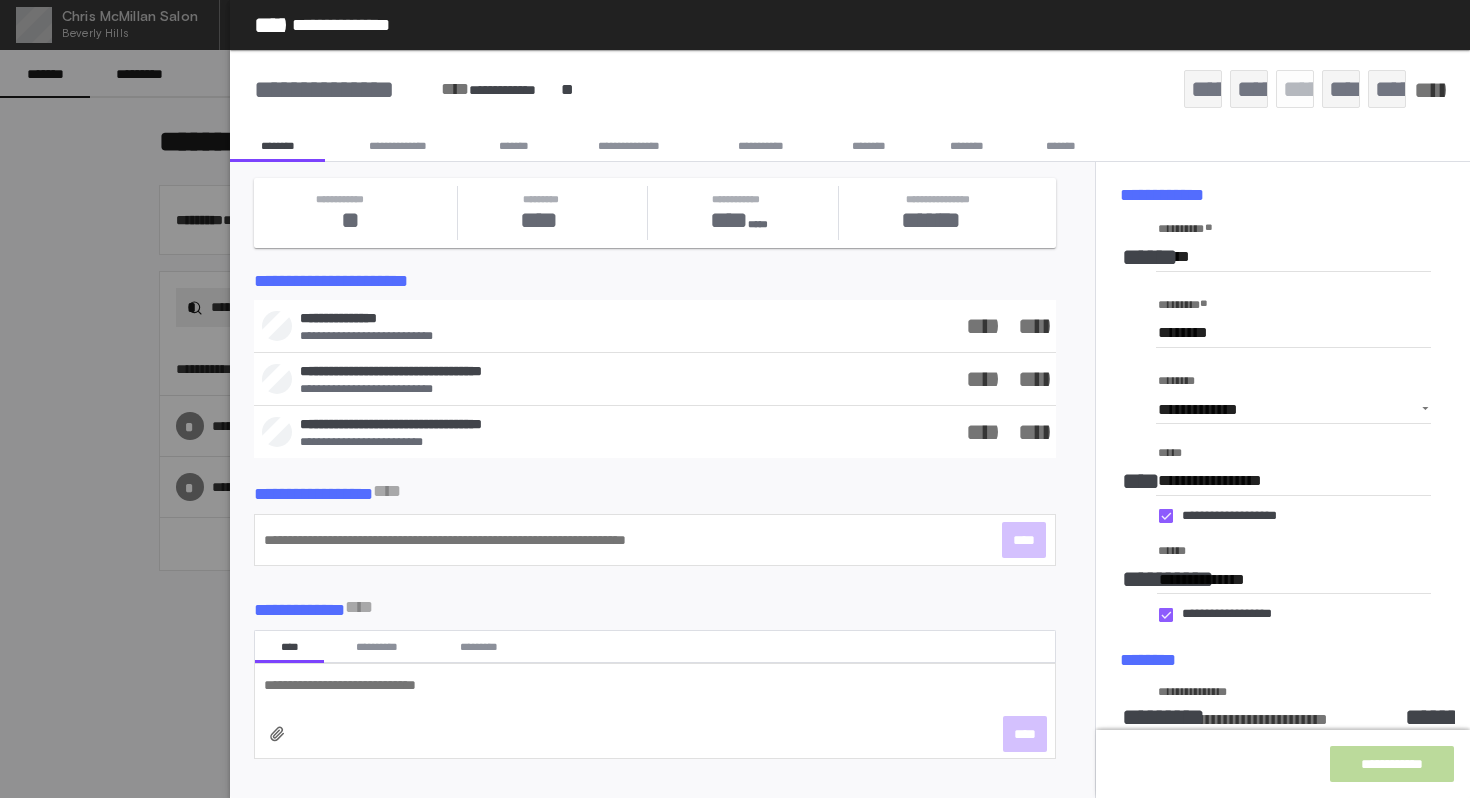 click on "*******" at bounding box center [513, 146] 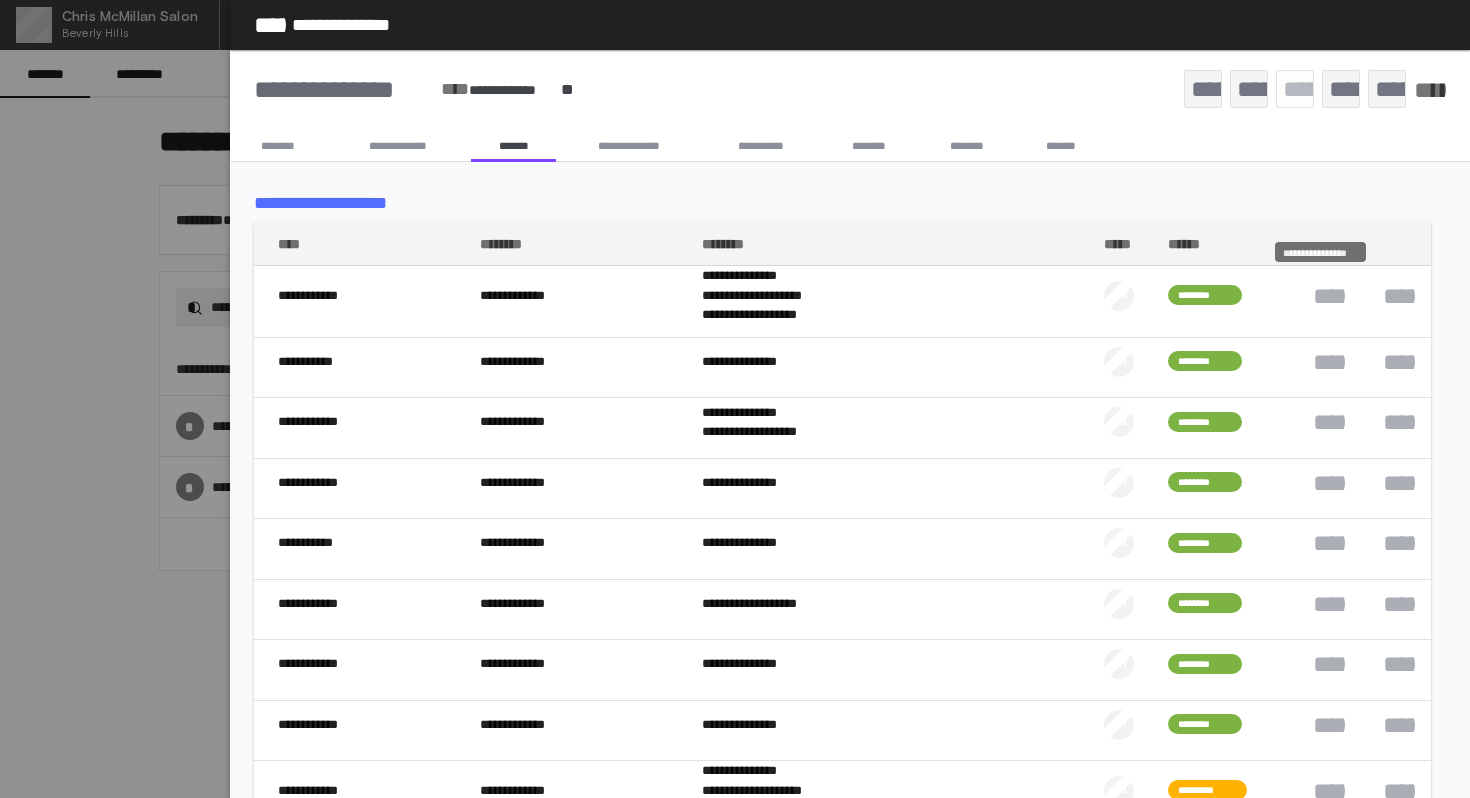 click on "**********" at bounding box center (1325, 296) 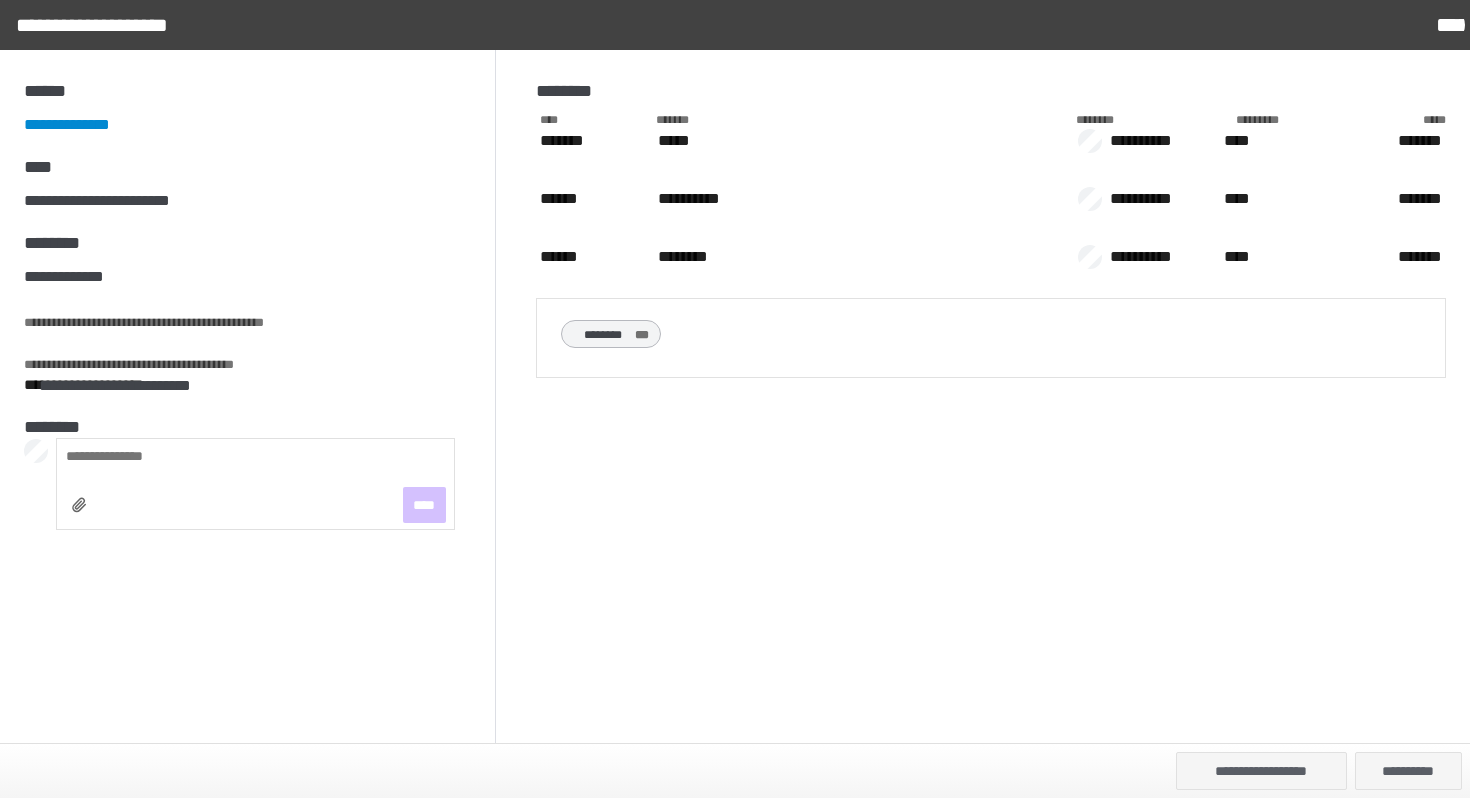 scroll, scrollTop: 100, scrollLeft: 0, axis: vertical 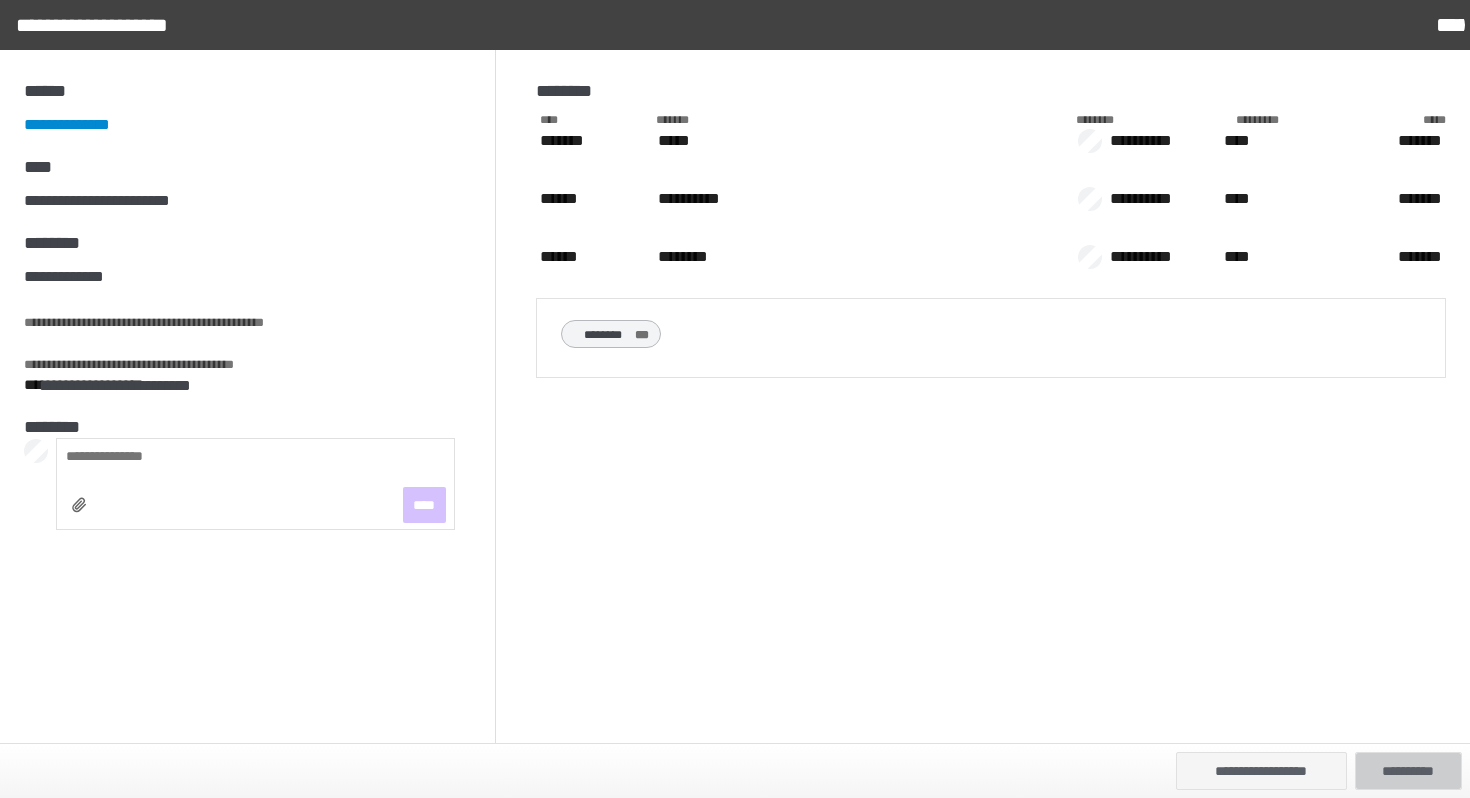 click on "**********" 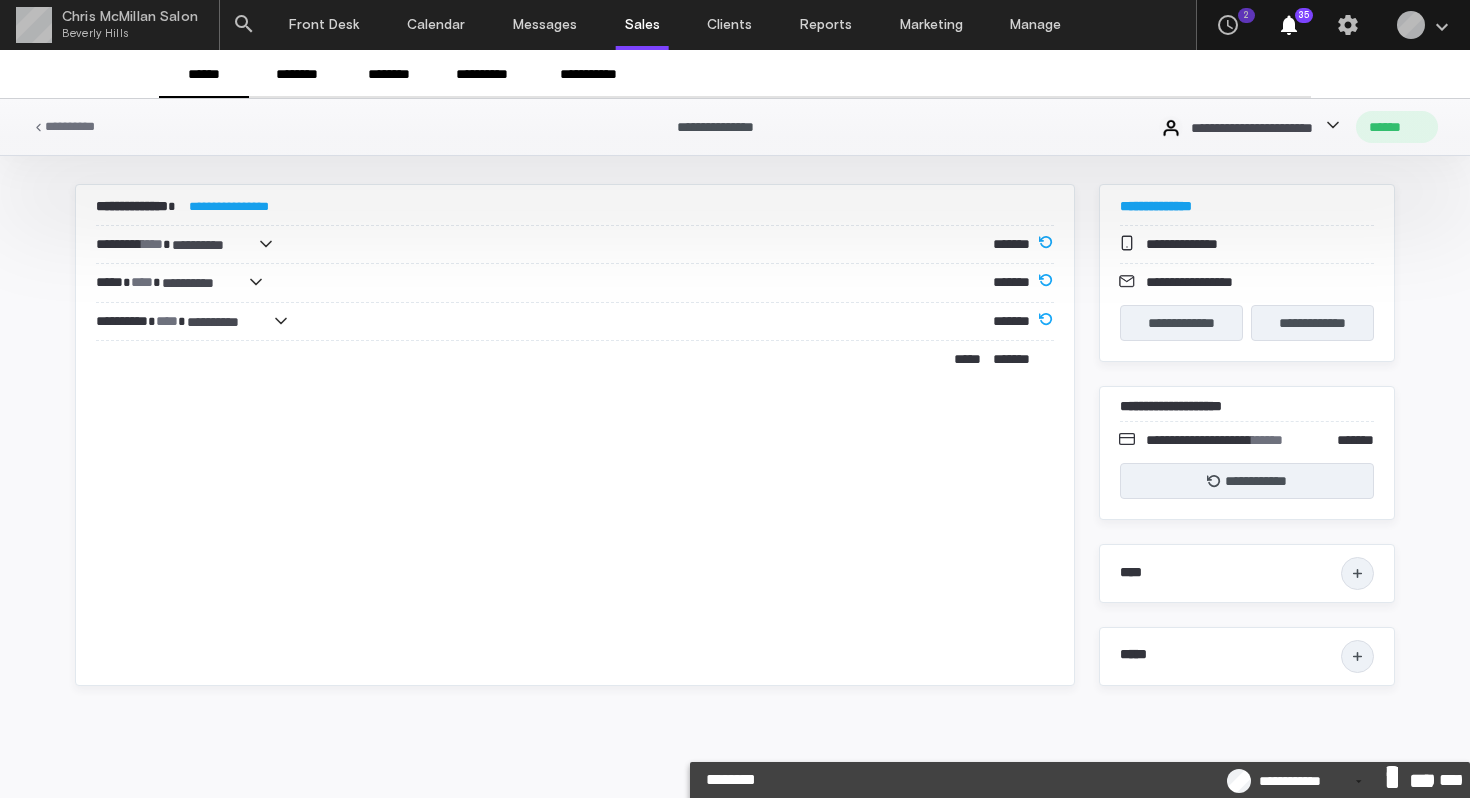 click on "*********" at bounding box center (1392, 780) 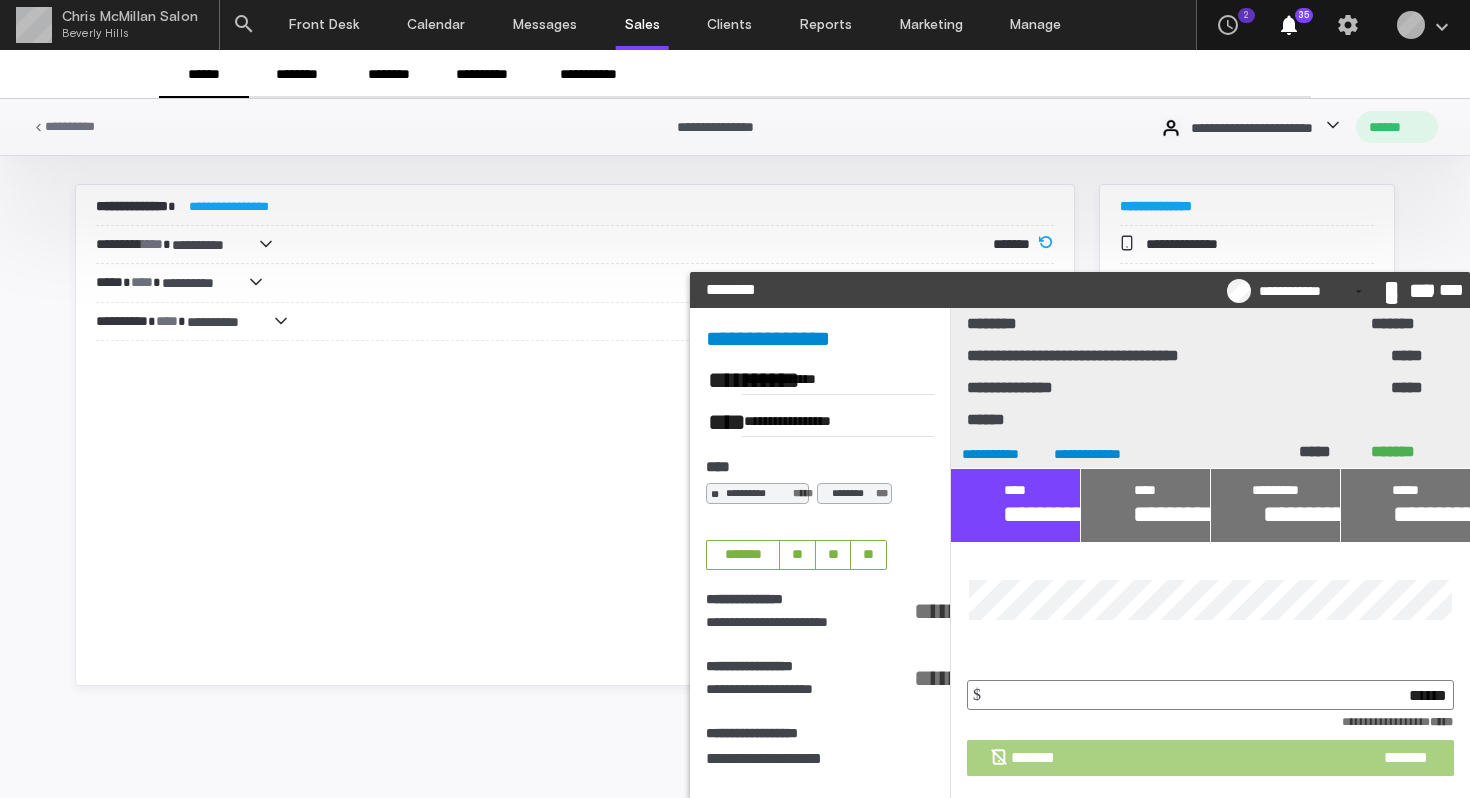 click on "******         *******" at bounding box center (1210, 758) 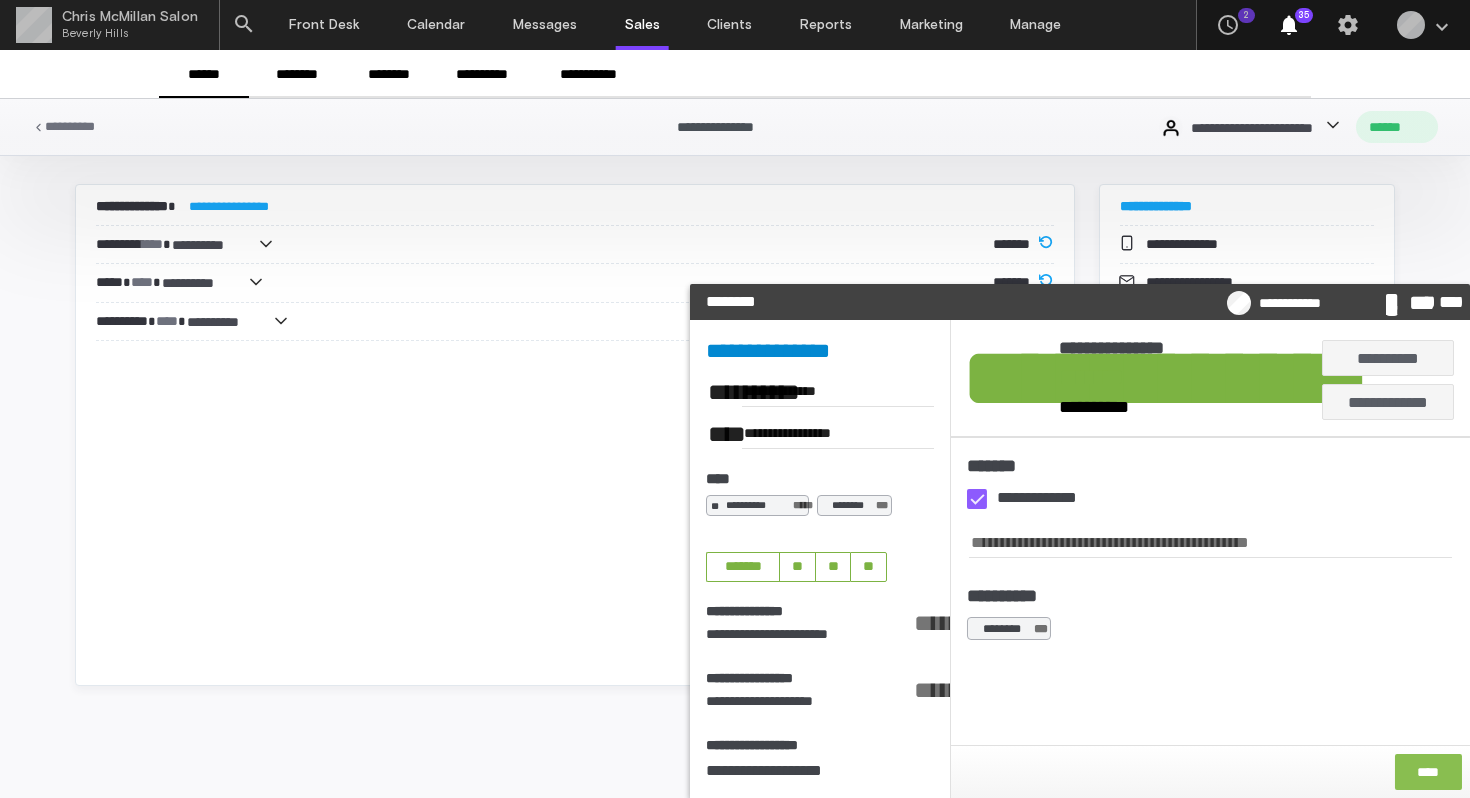 click on "****" 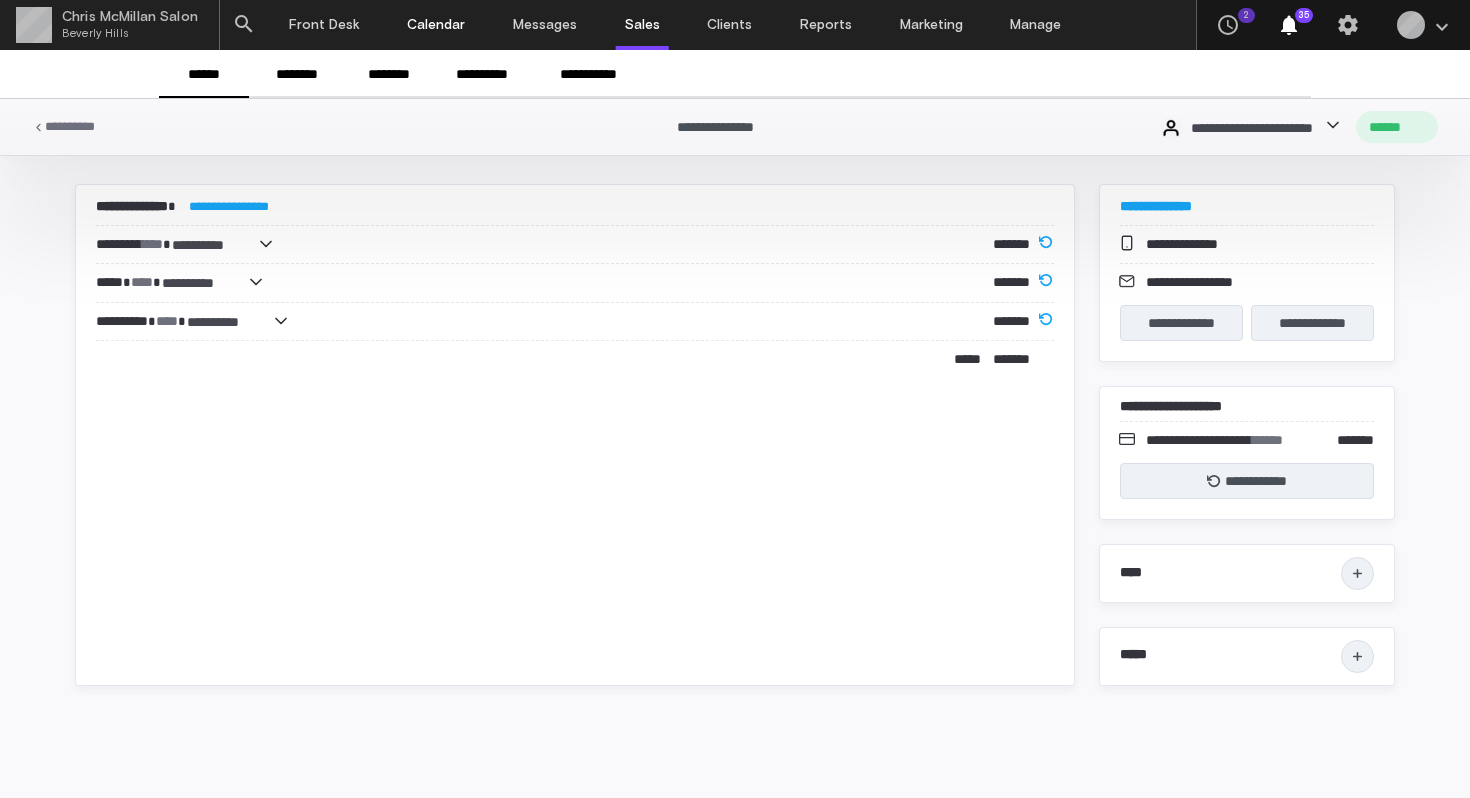 click on "Calendar" at bounding box center [436, 25] 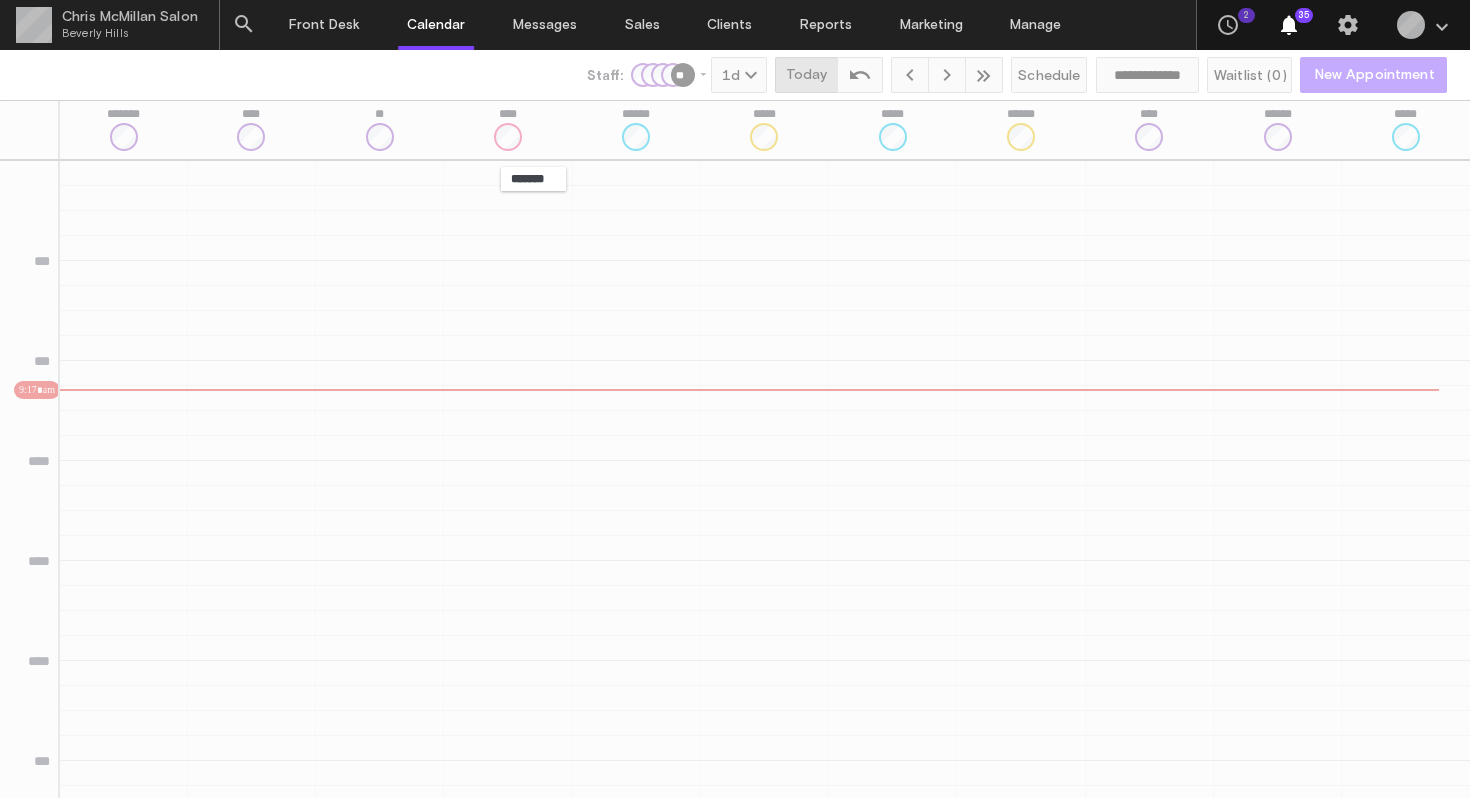 scroll, scrollTop: 130, scrollLeft: 0, axis: vertical 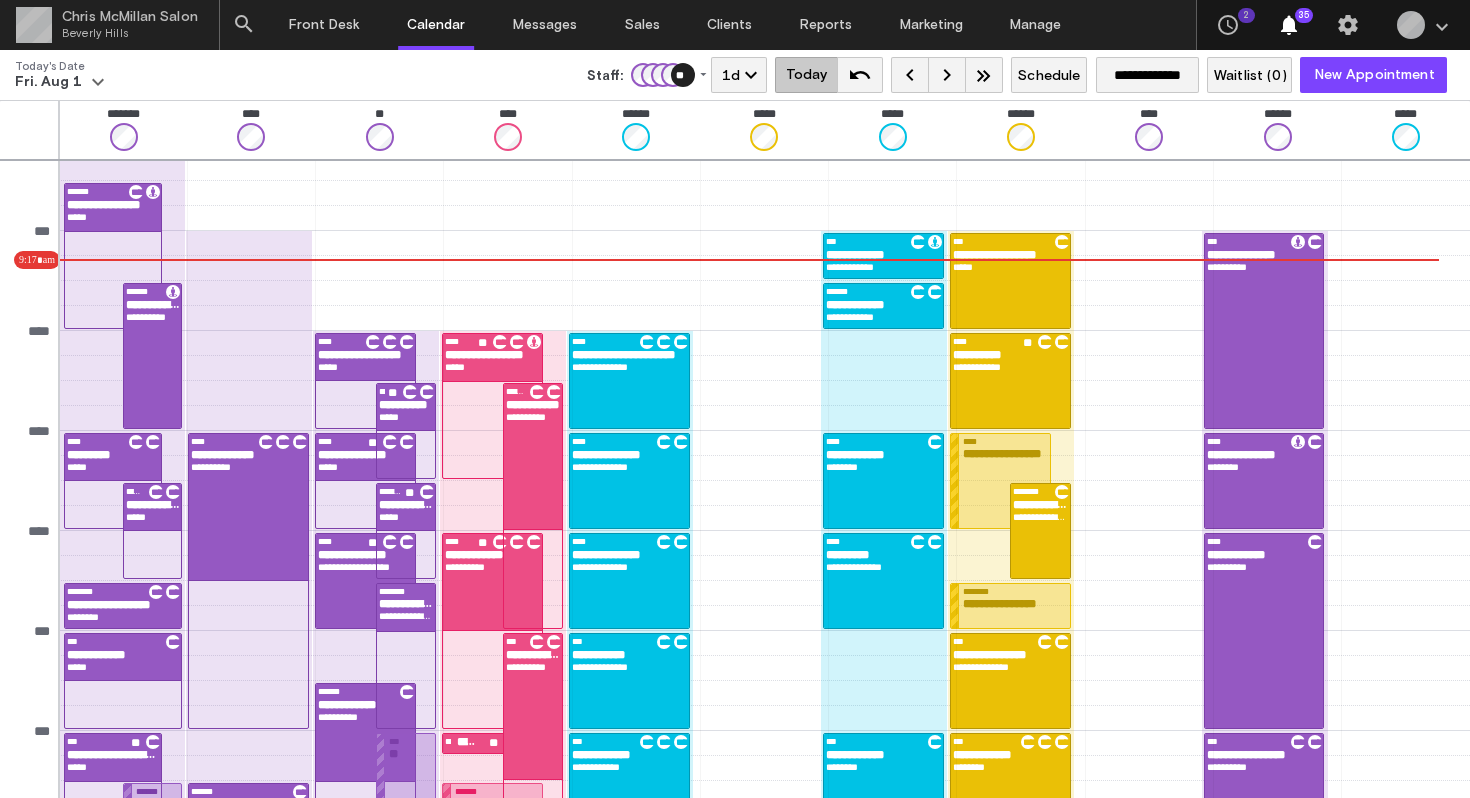 click on "keyboard_arrow_right" at bounding box center (947, 75) 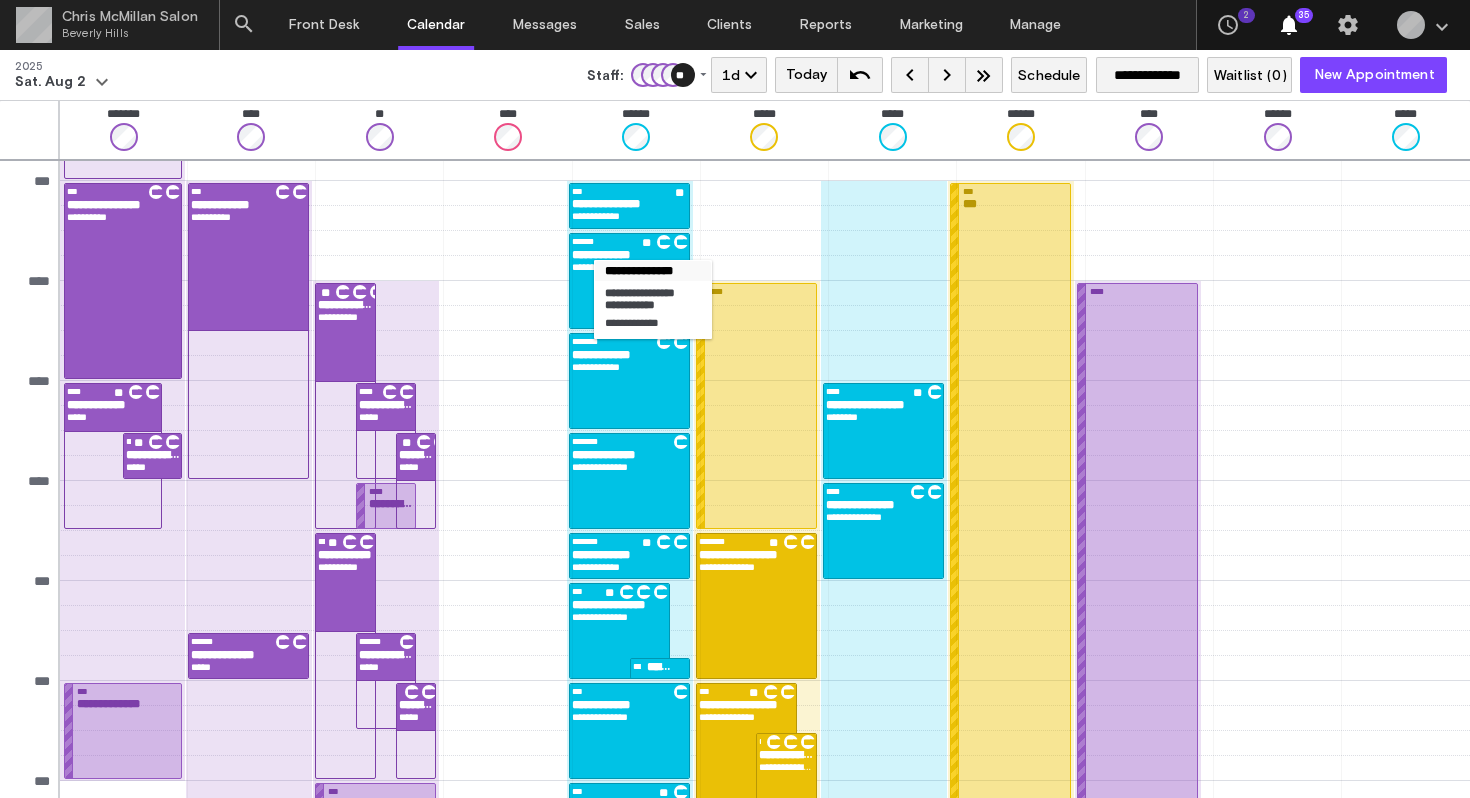 scroll, scrollTop: 181, scrollLeft: 0, axis: vertical 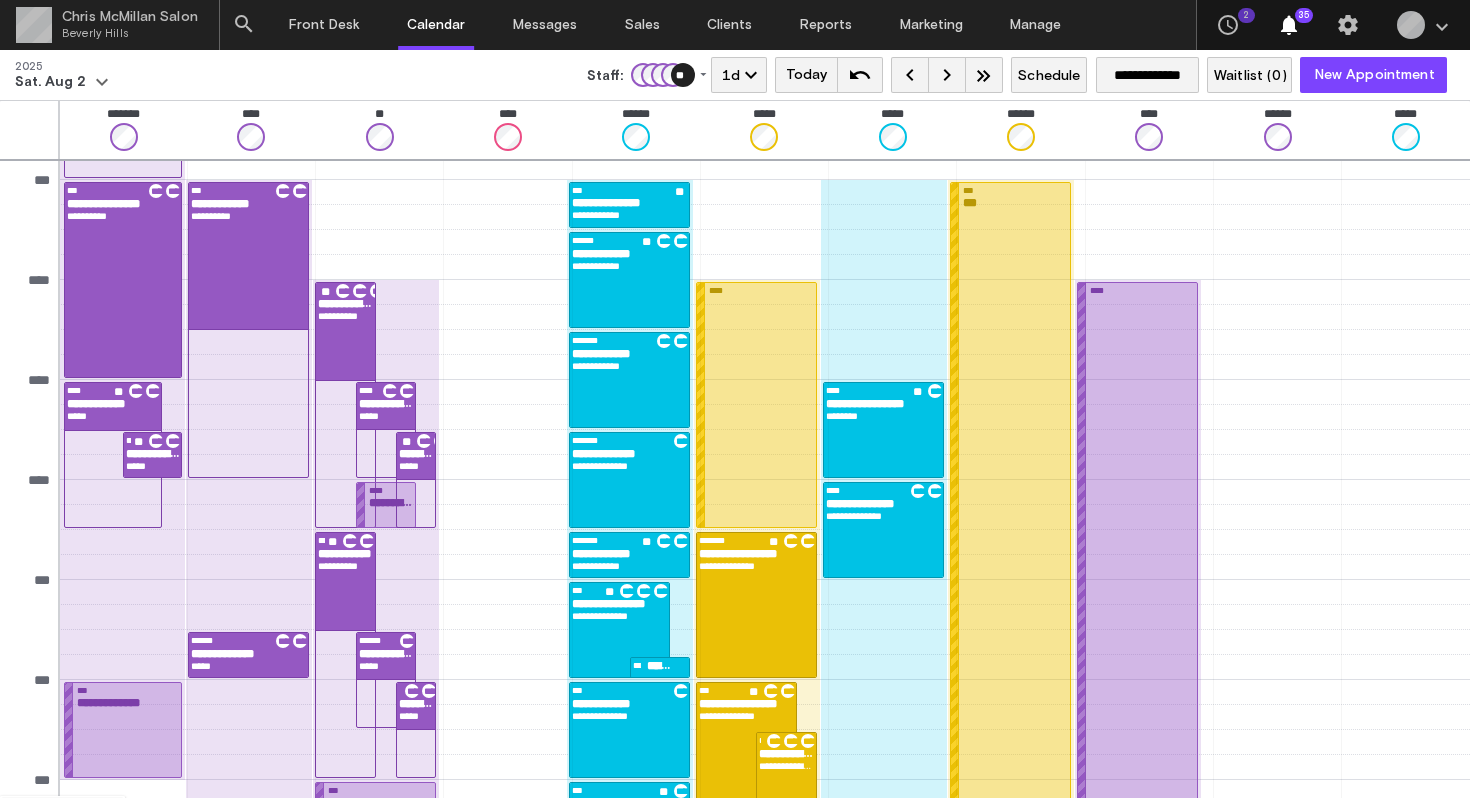 type 